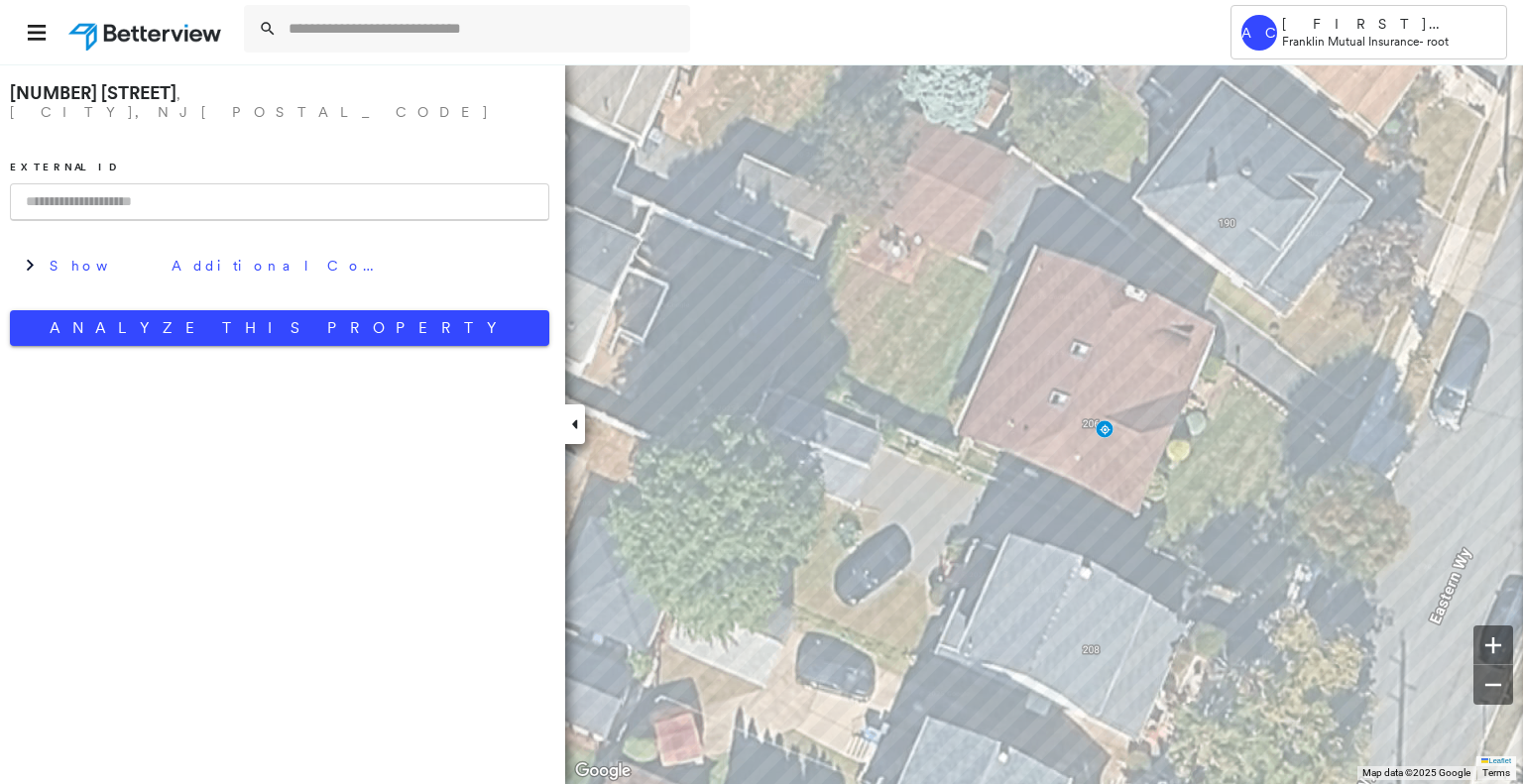 scroll, scrollTop: 0, scrollLeft: 0, axis: both 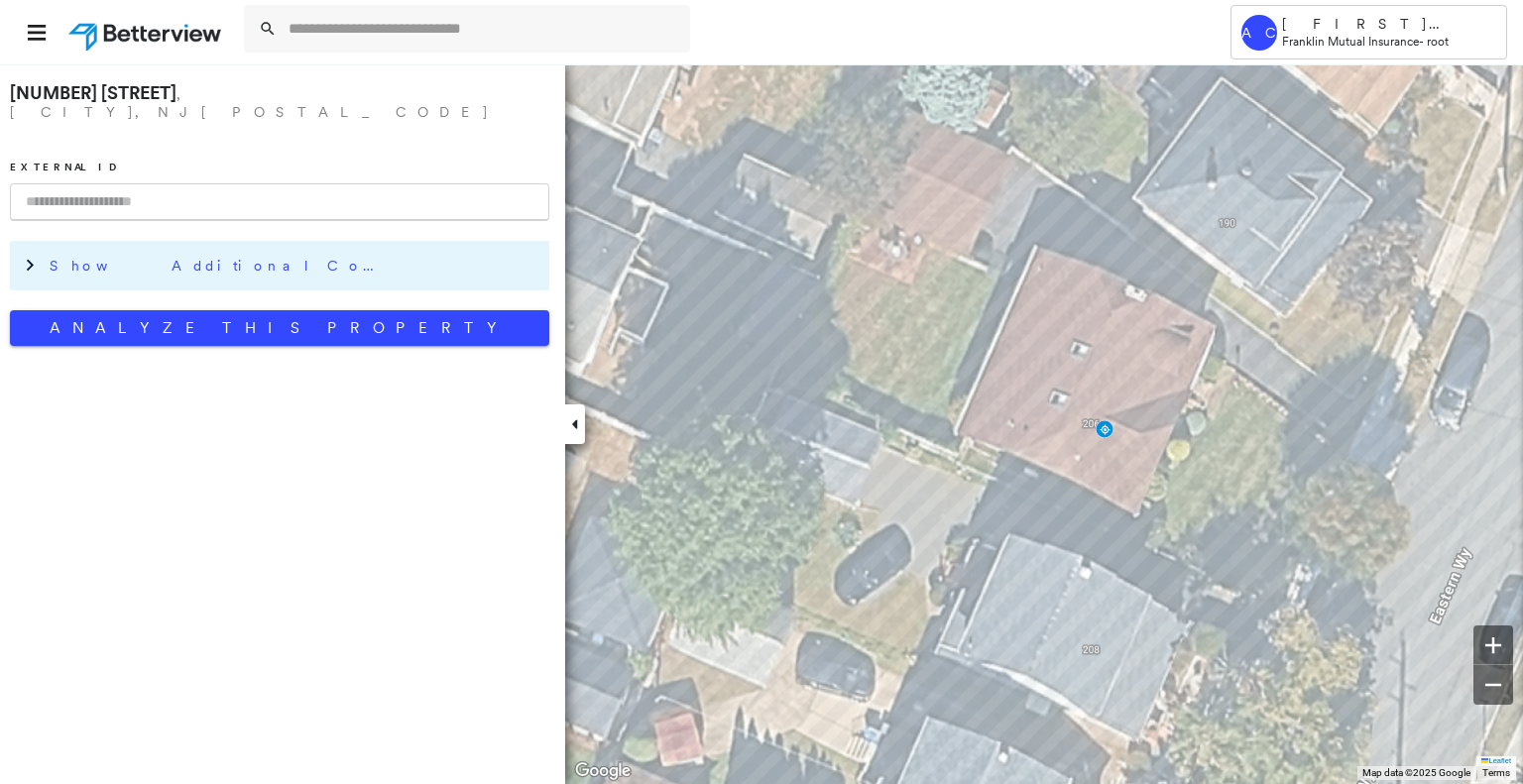 click on "Show Additional Company Data" at bounding box center (294, 266) 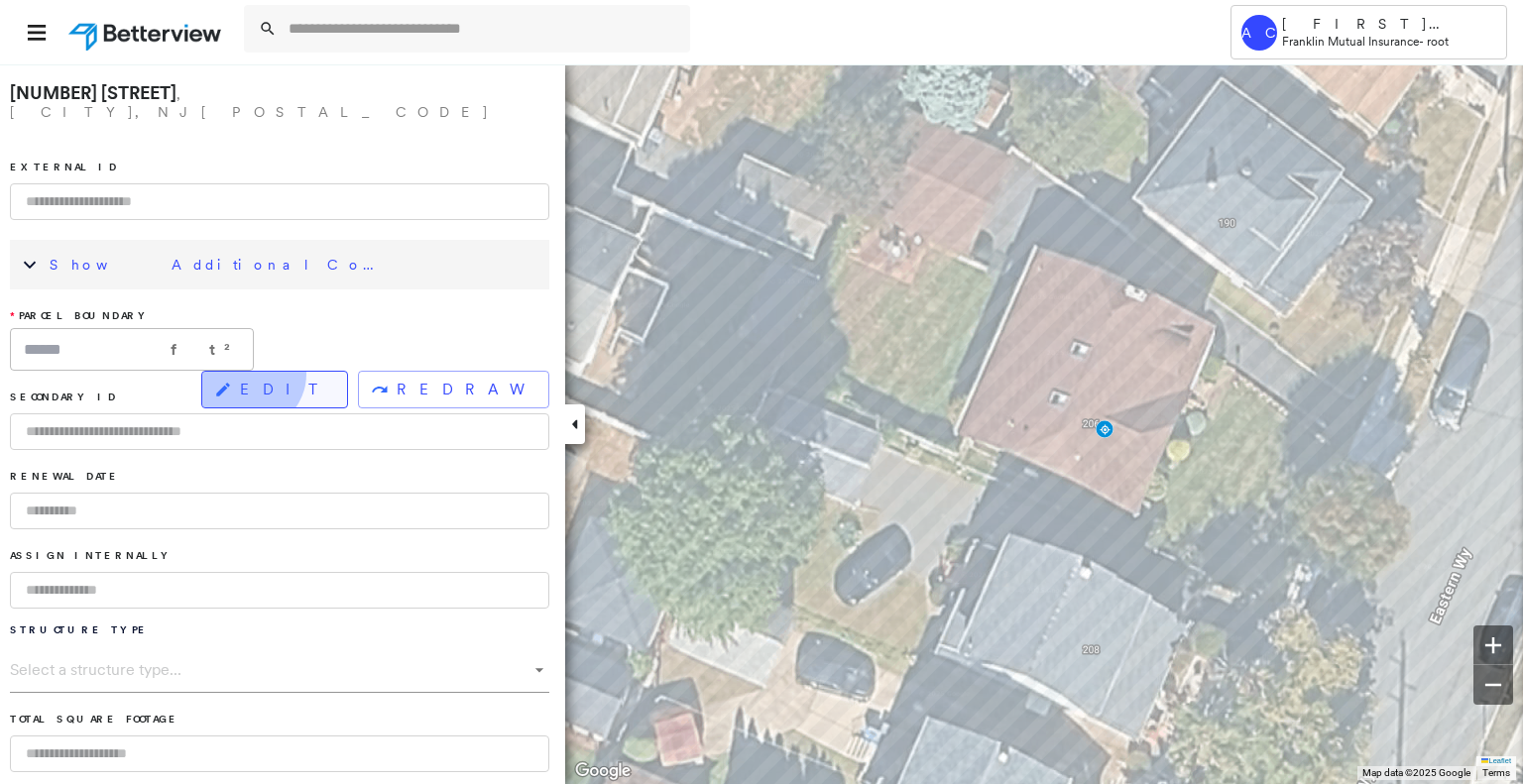 click on "EDIT" at bounding box center (275, 390) 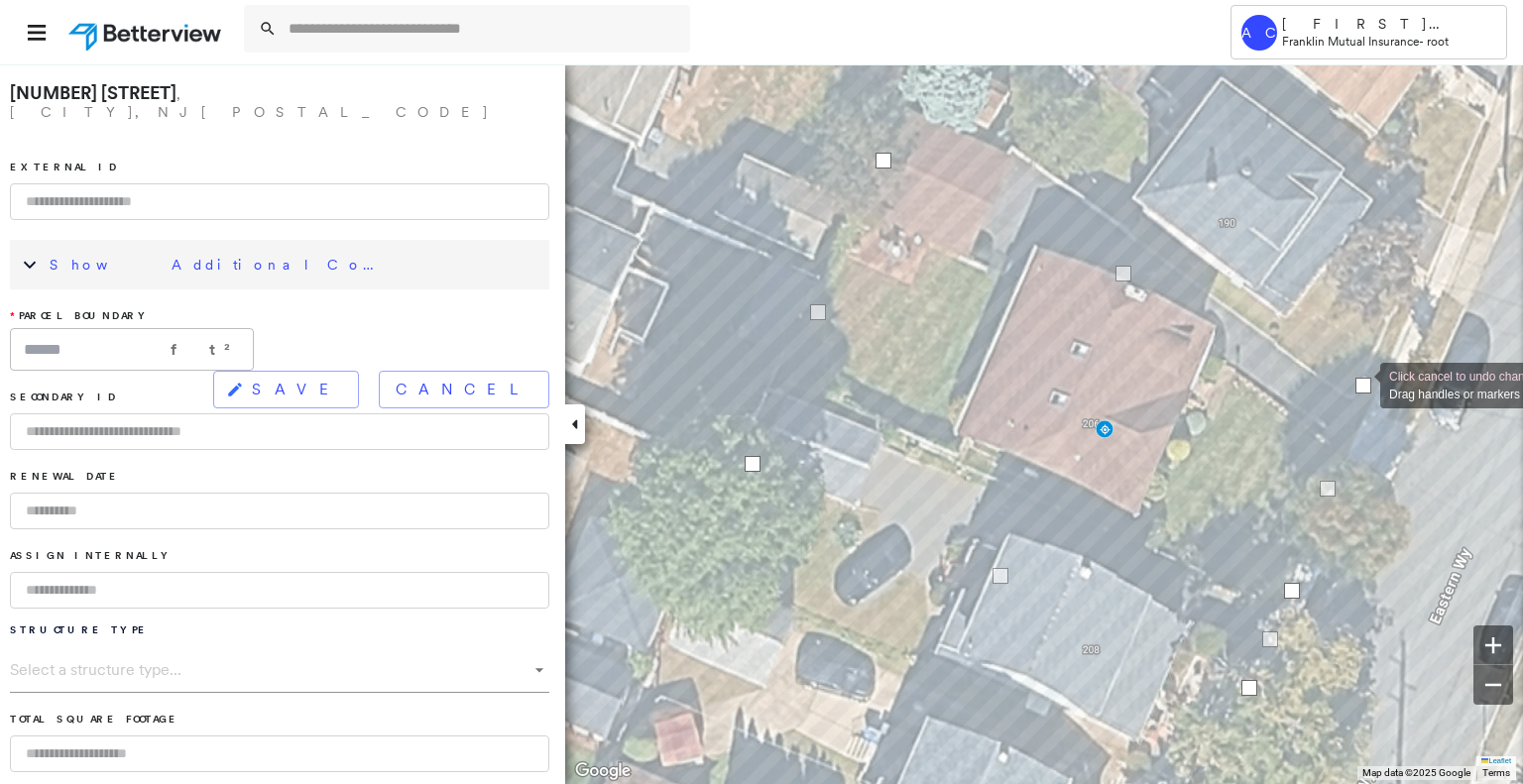 drag, startPoint x: 1334, startPoint y: 486, endPoint x: 1360, endPoint y: 386, distance: 103.32473 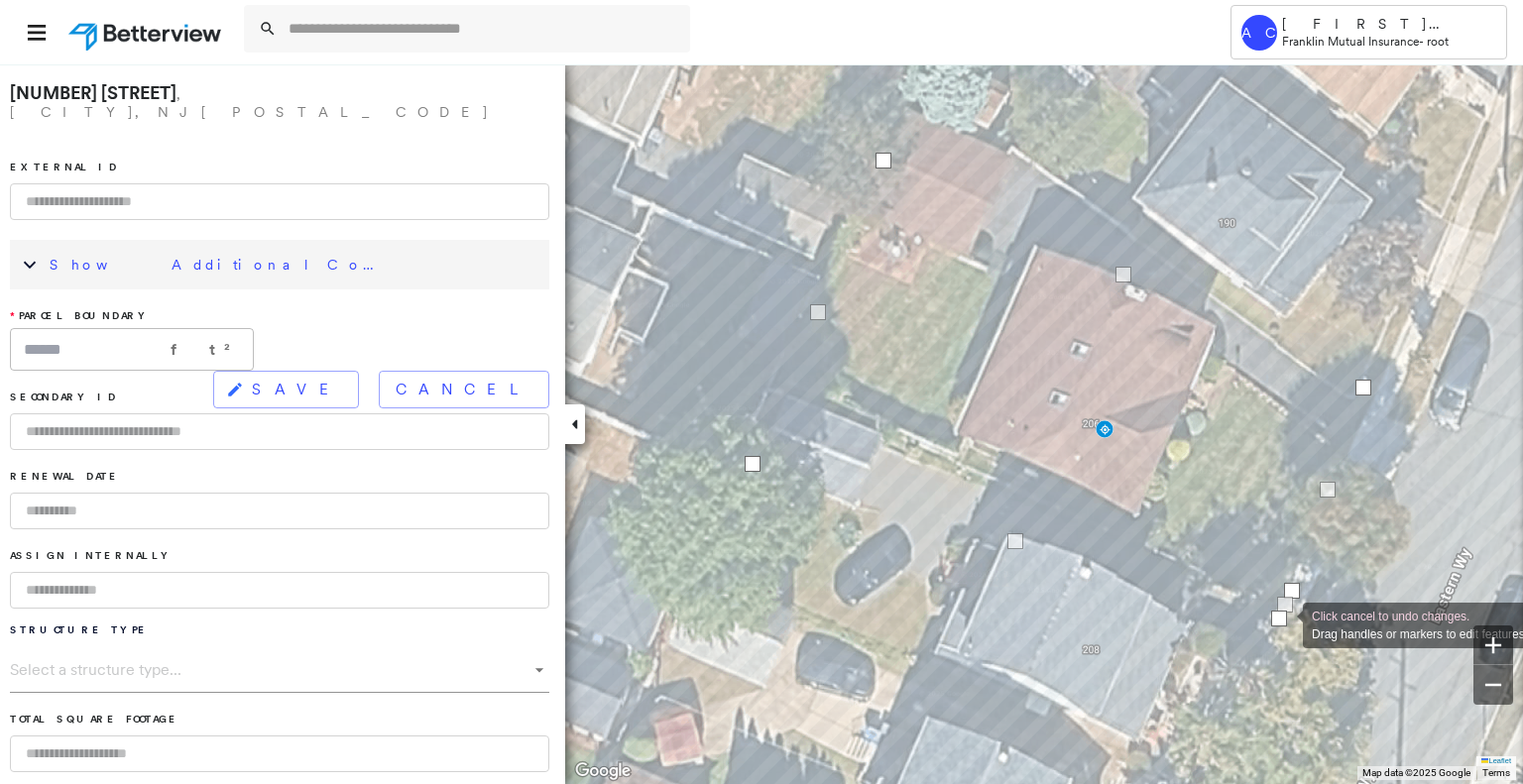 drag, startPoint x: 1253, startPoint y: 693, endPoint x: 1281, endPoint y: 626, distance: 72.615425 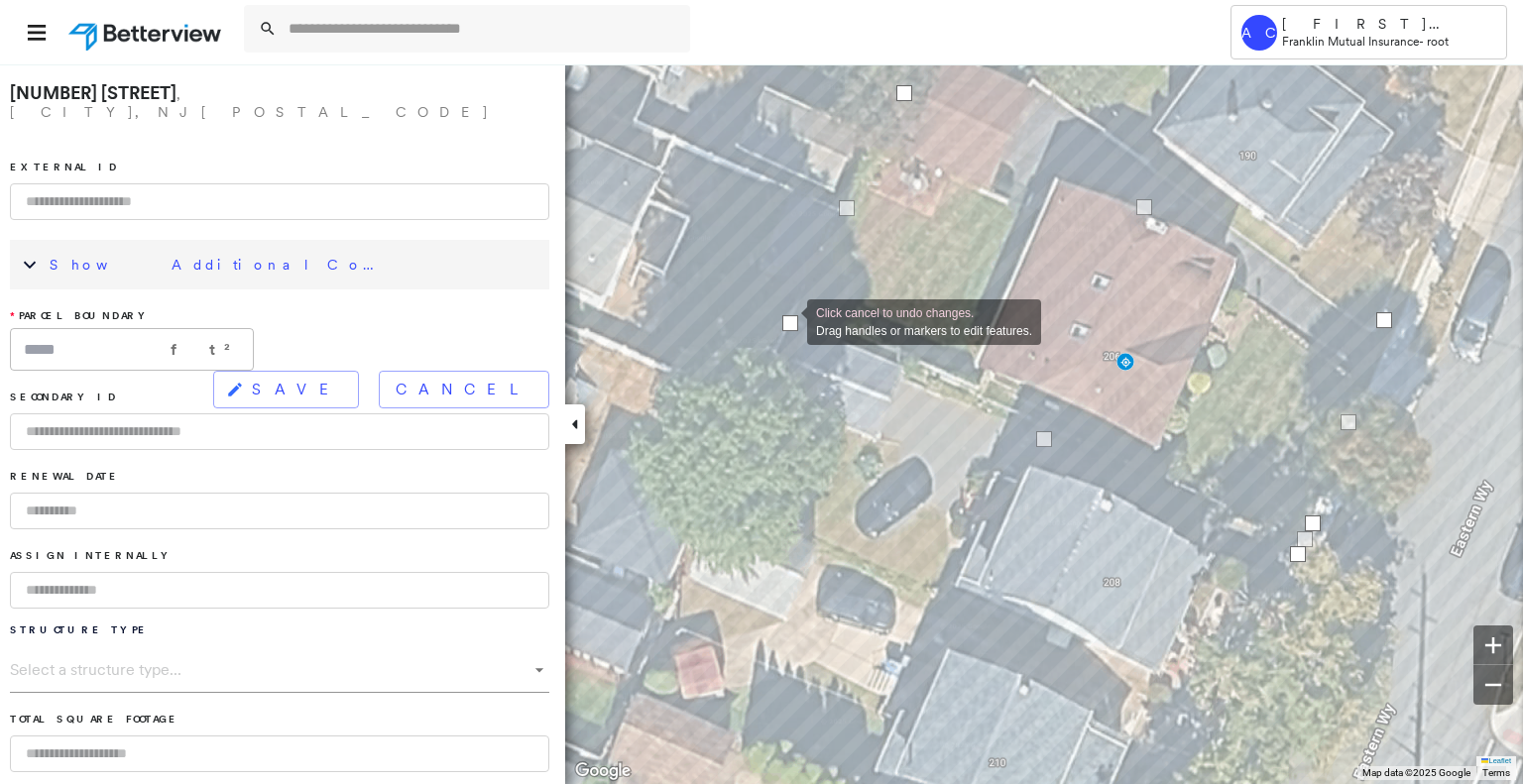 drag, startPoint x: 770, startPoint y: 393, endPoint x: 787, endPoint y: 320, distance: 74.9533 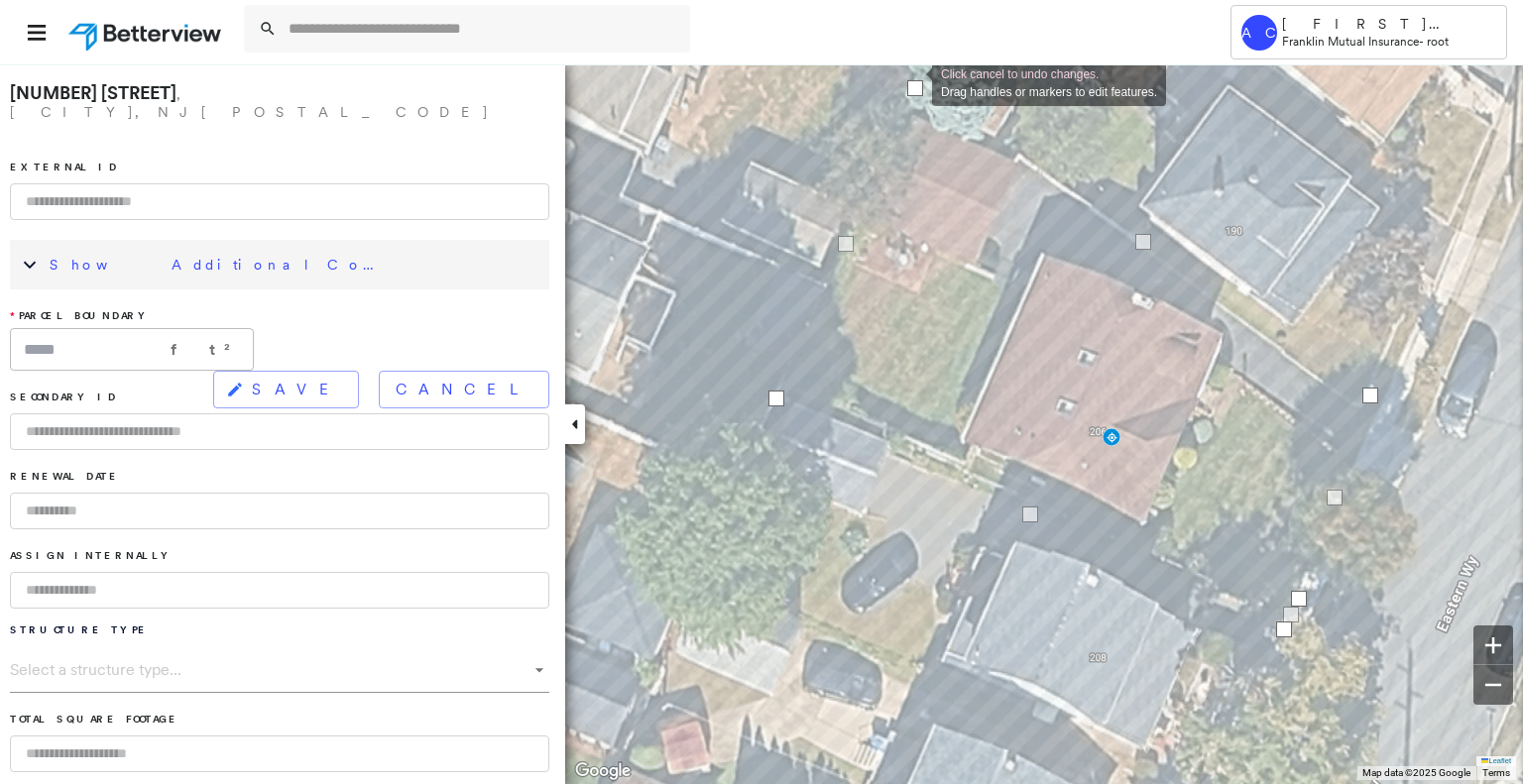 drag, startPoint x: 887, startPoint y: 162, endPoint x: 912, endPoint y: 81, distance: 84.77028 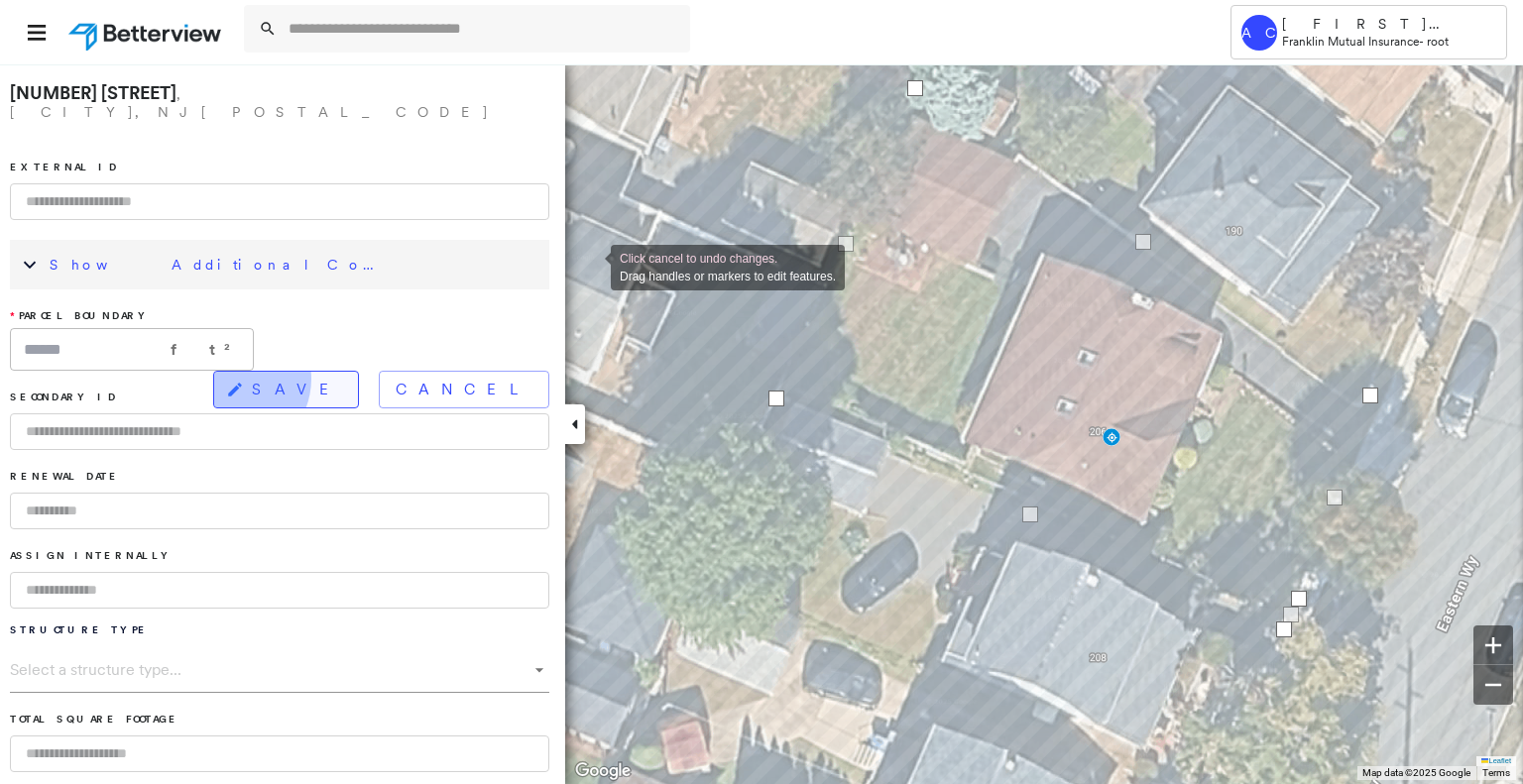 click on "SAVE" at bounding box center [286, 390] 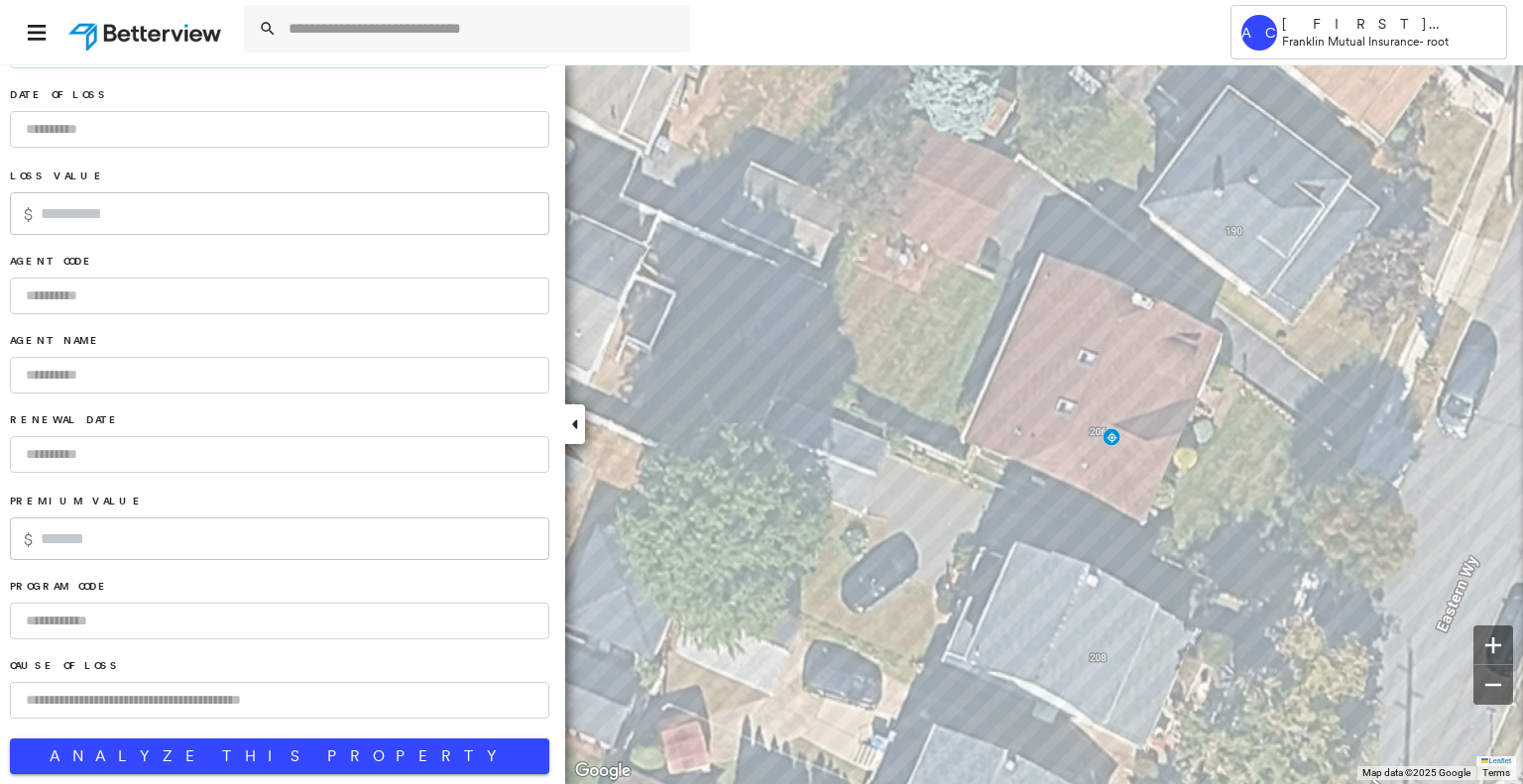 scroll, scrollTop: 1158, scrollLeft: 0, axis: vertical 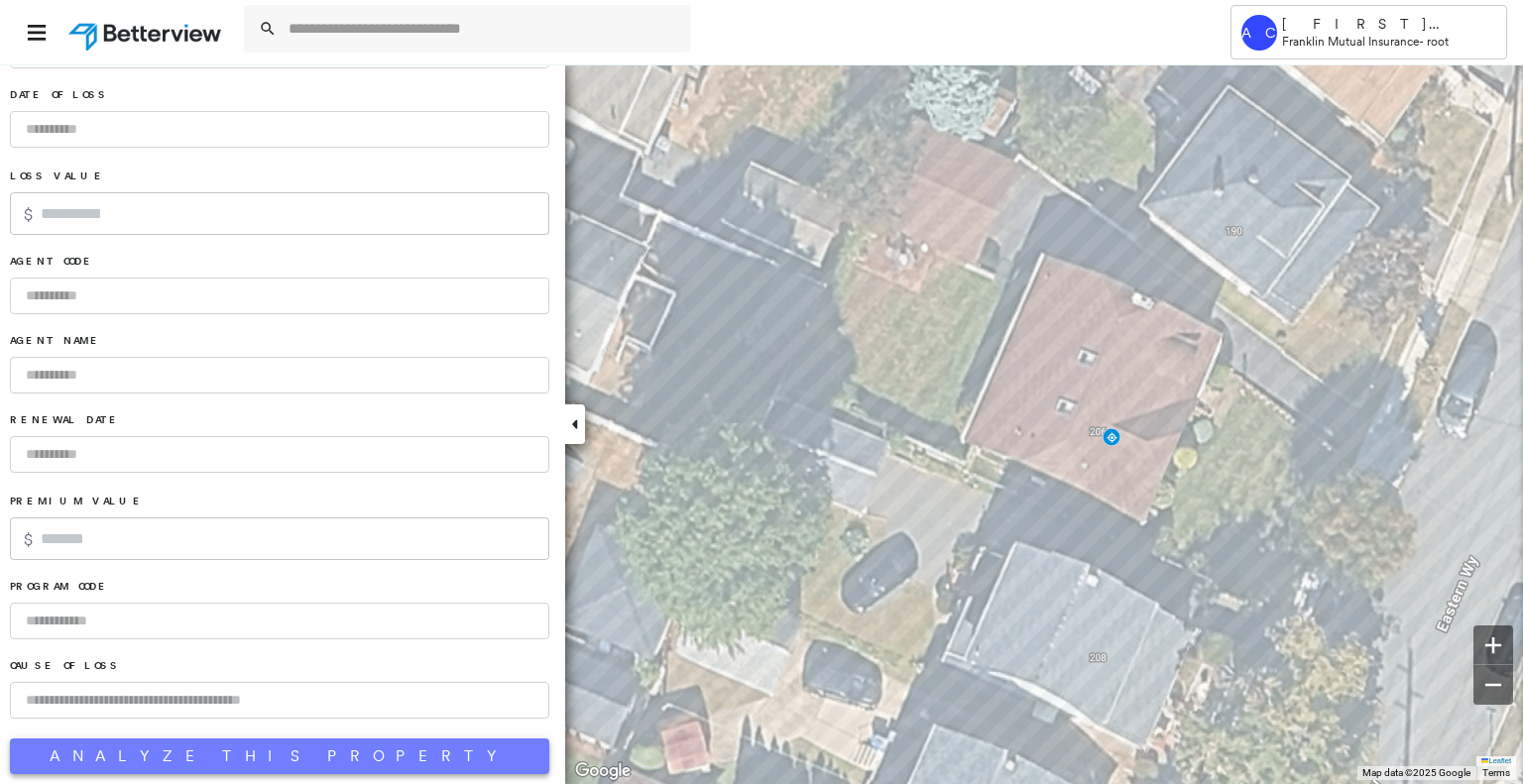 click on "Analyze This Property" at bounding box center [280, 756] 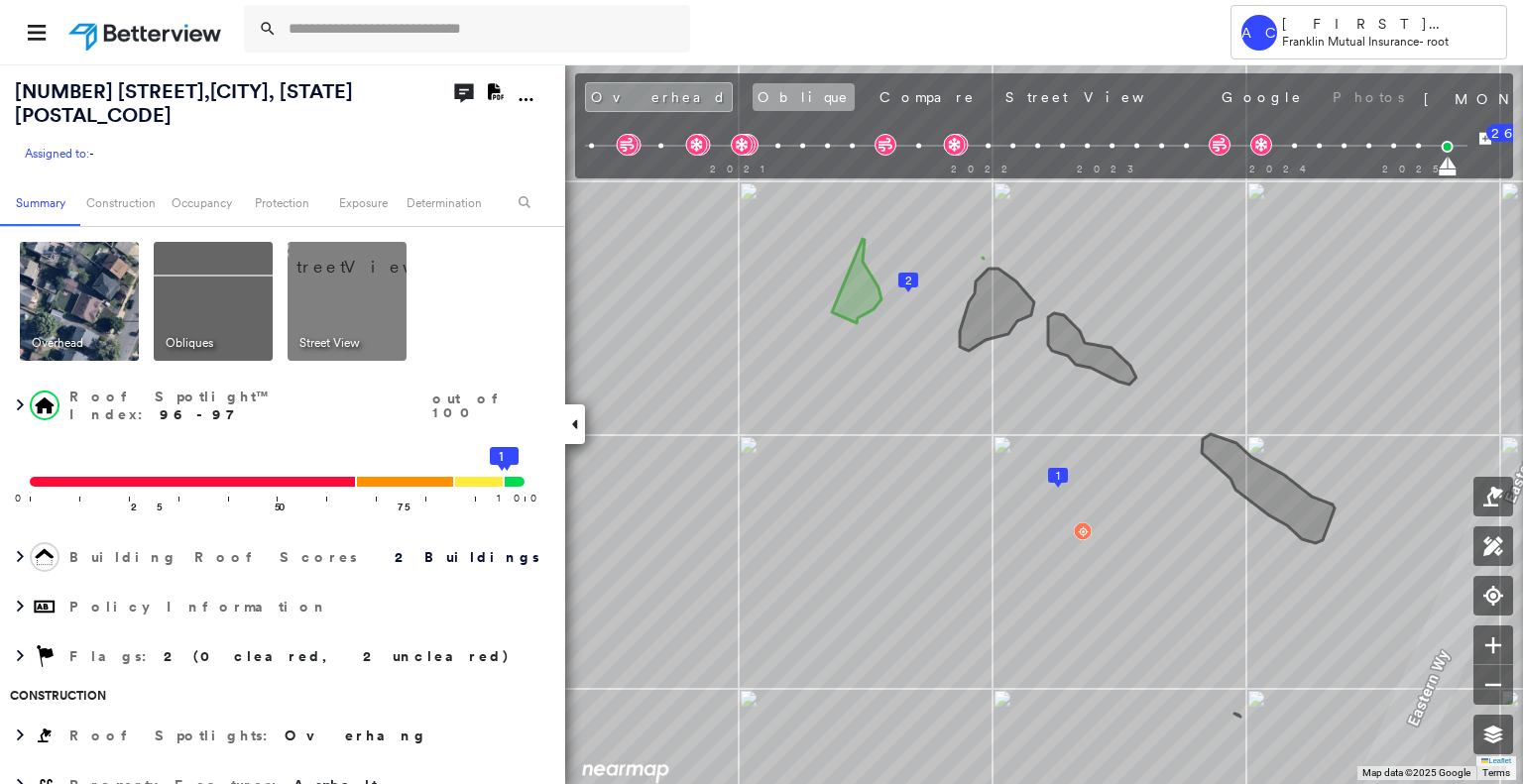 click on "Oblique" at bounding box center (803, 97) 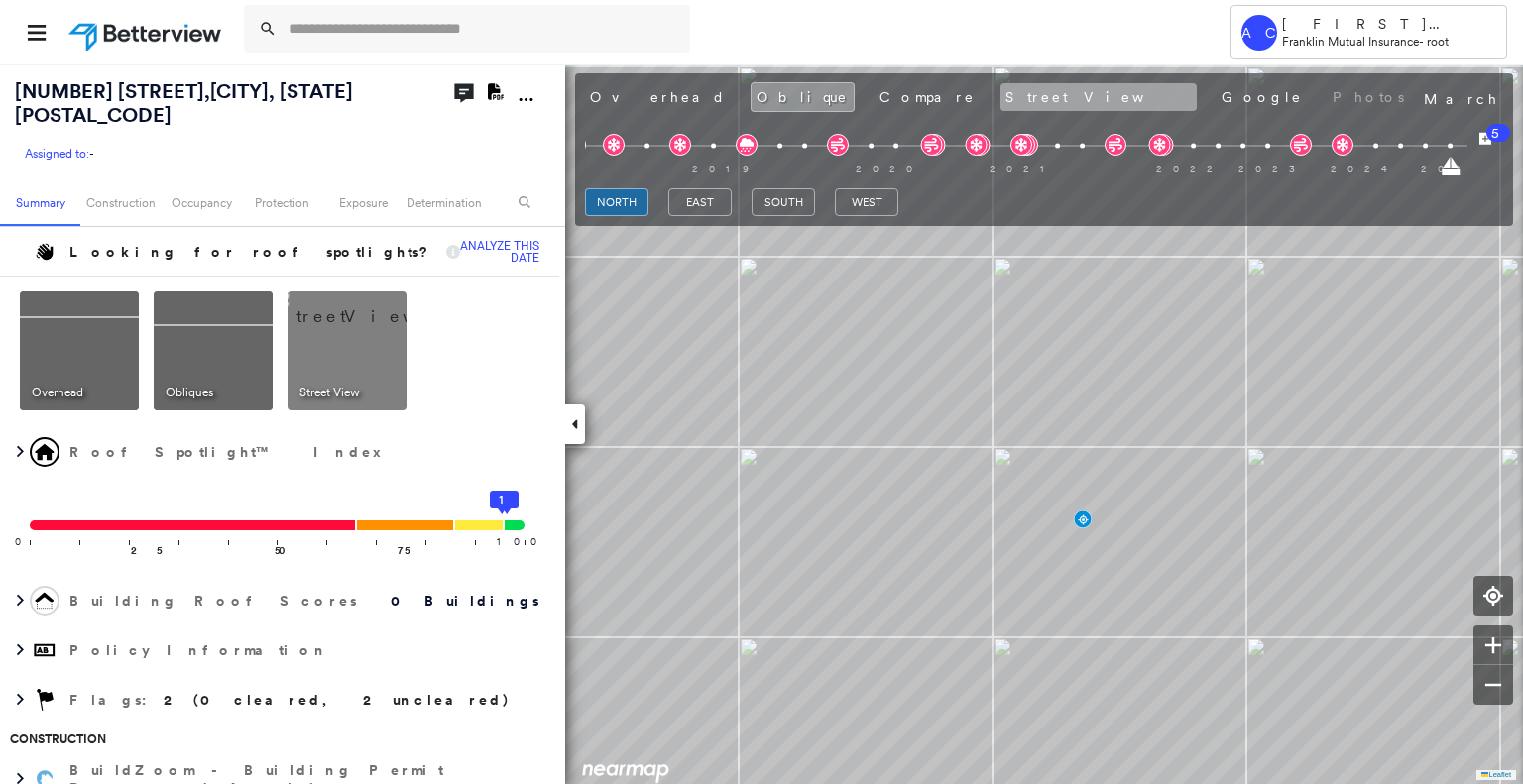 click on "Street View" at bounding box center (1099, 97) 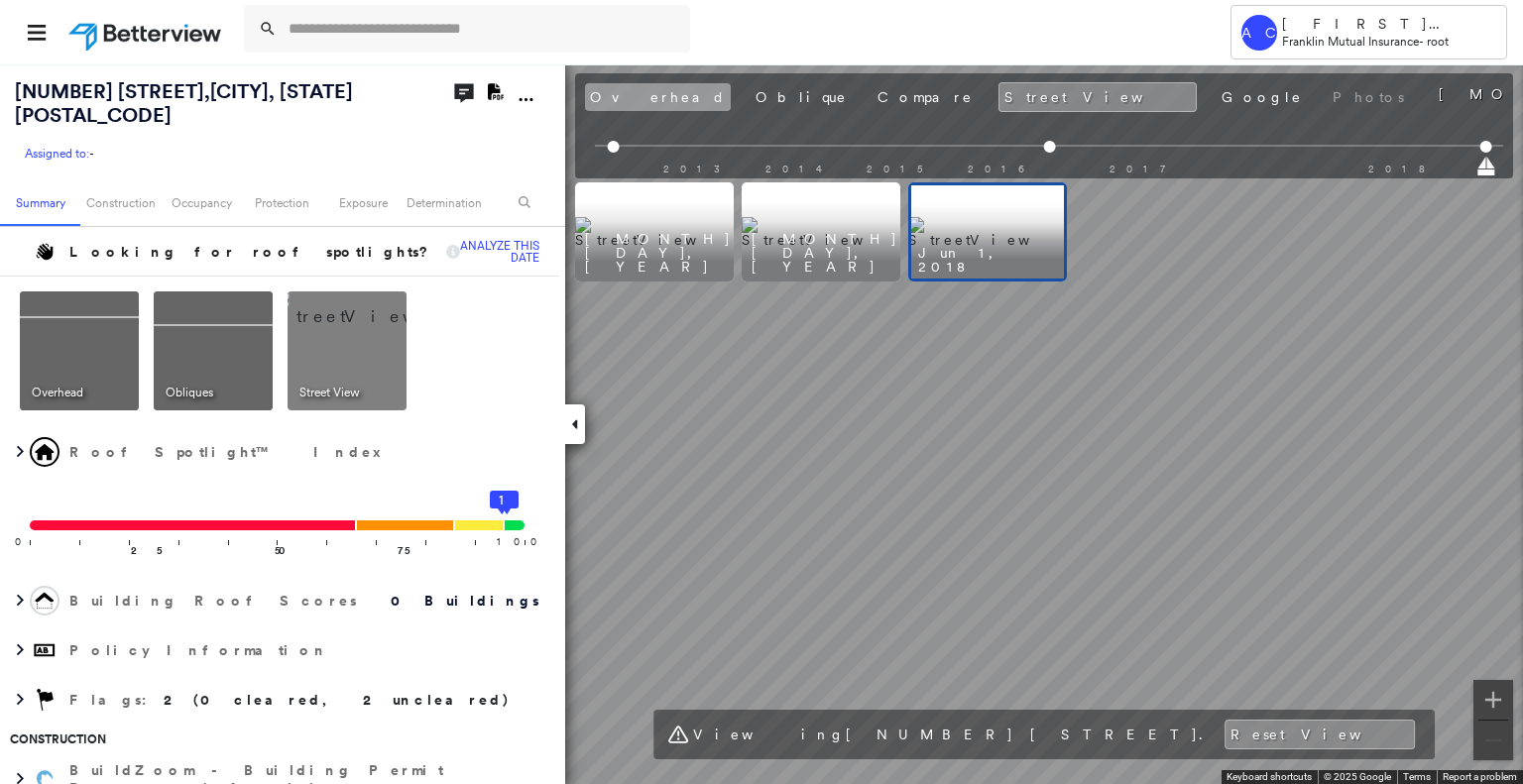 click on "Overhead" at bounding box center (657, 97) 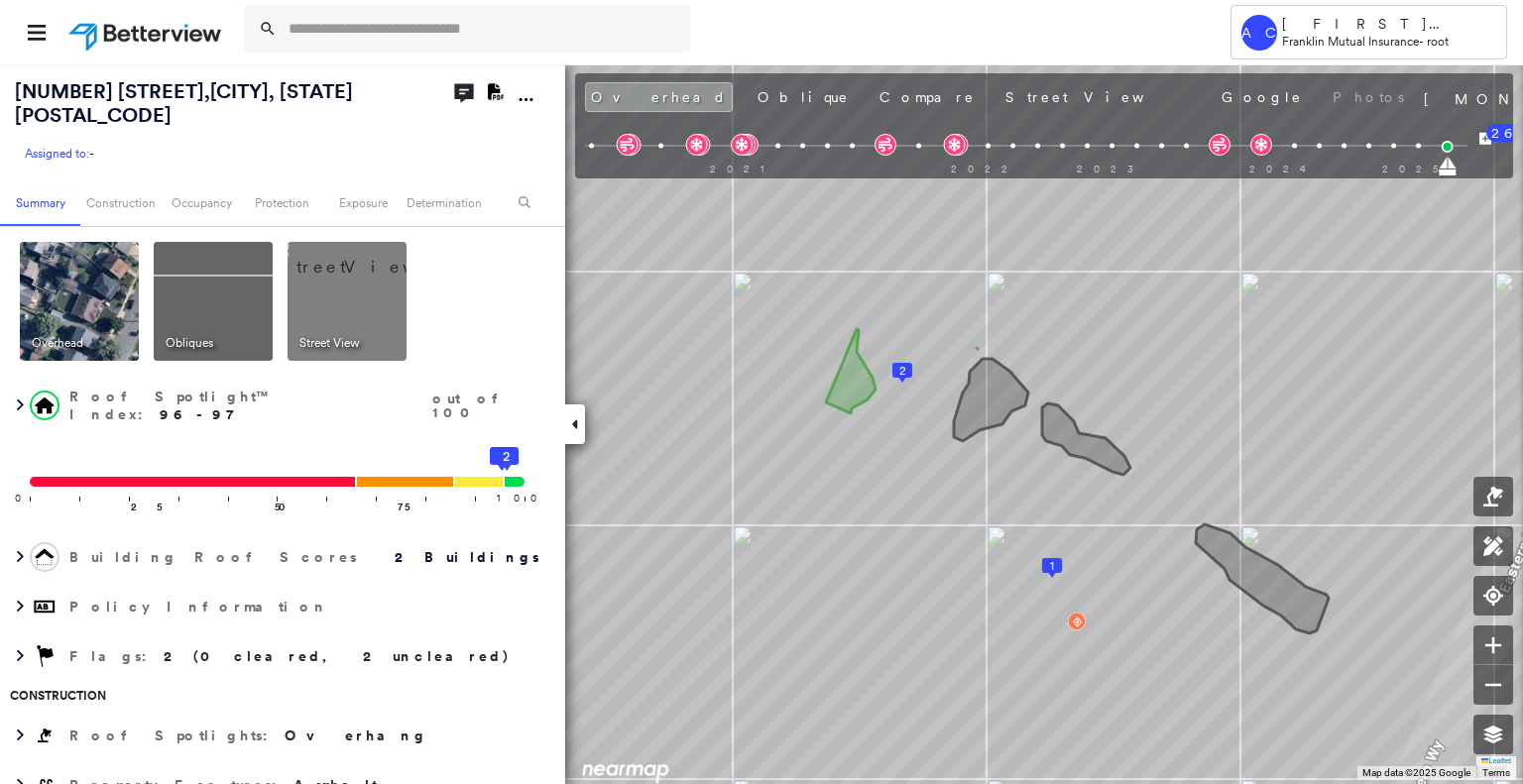 click at bounding box center [709, 32] 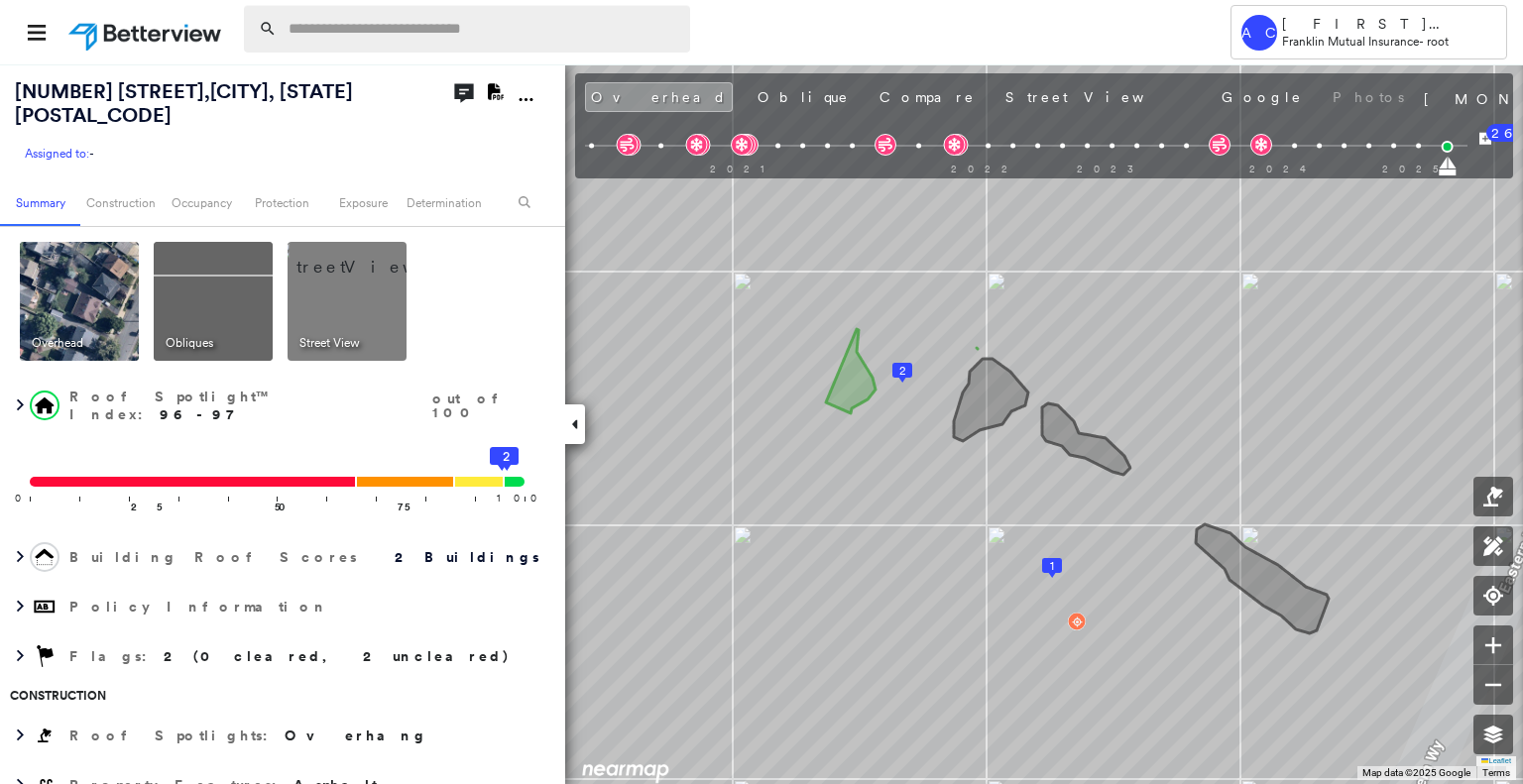 click at bounding box center (483, 29) 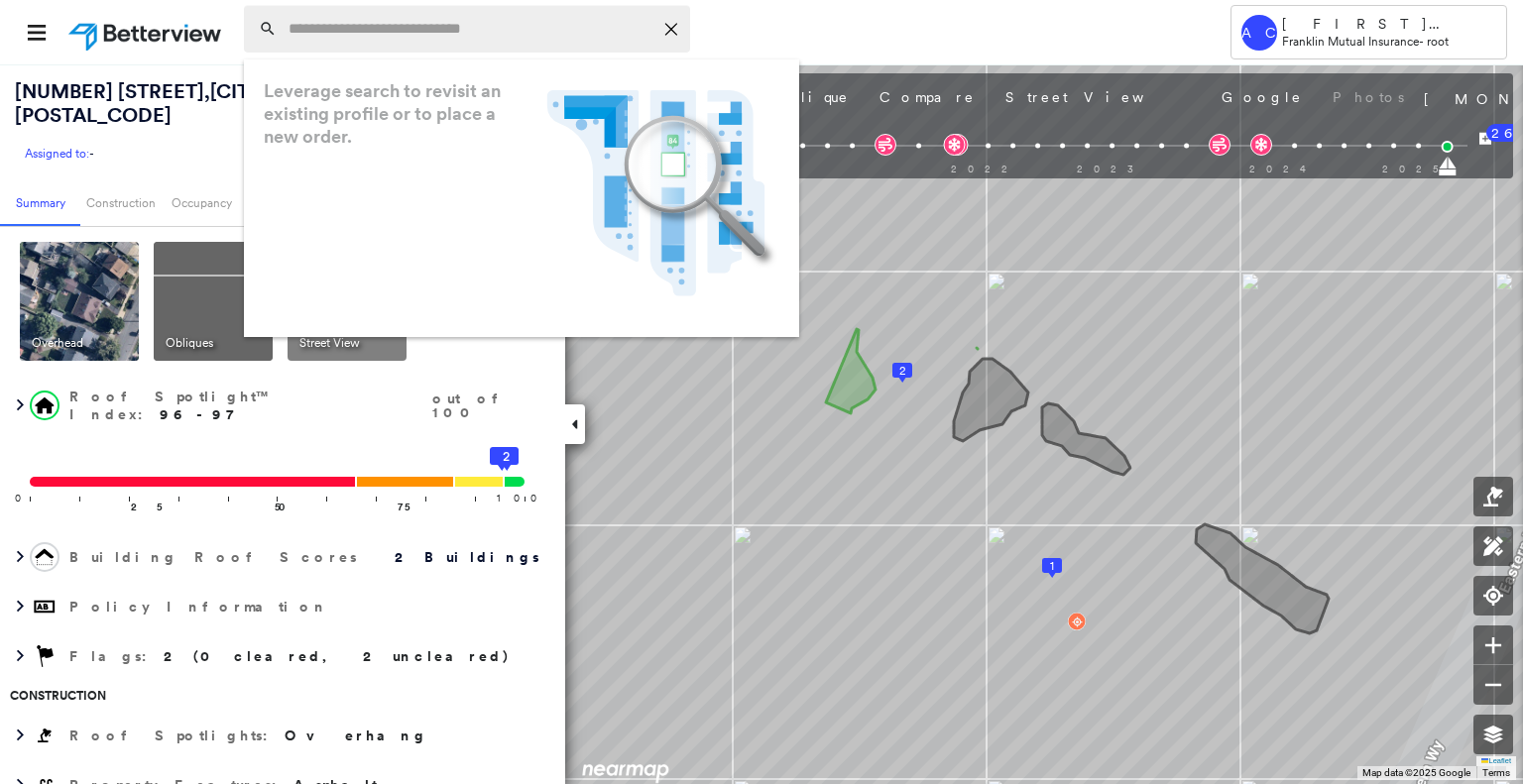paste on "**********" 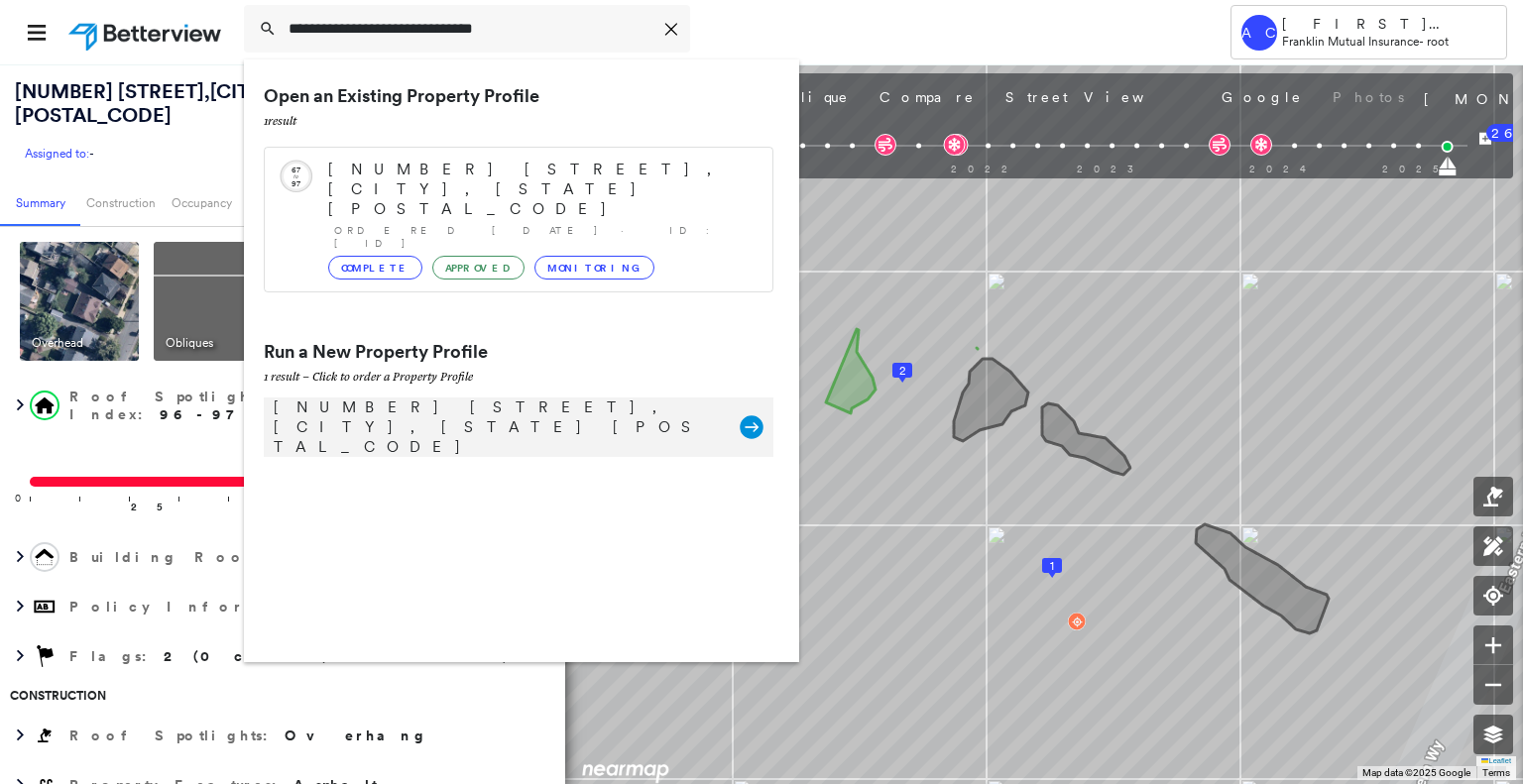 type on "**********" 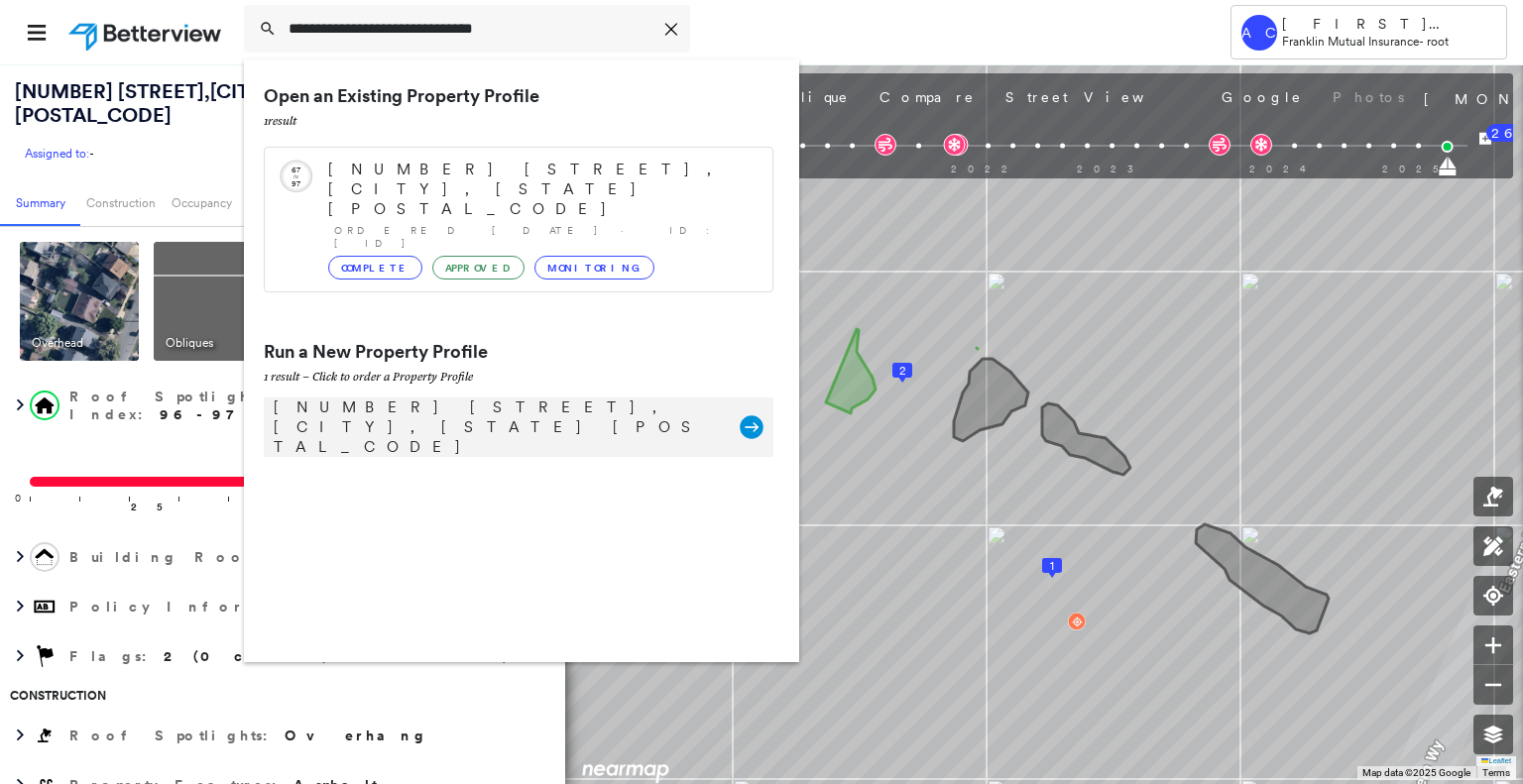 click on "[NUMBER] [STREET], [CITY], [STATE] [POSTAL_CODE]" at bounding box center [497, 427] 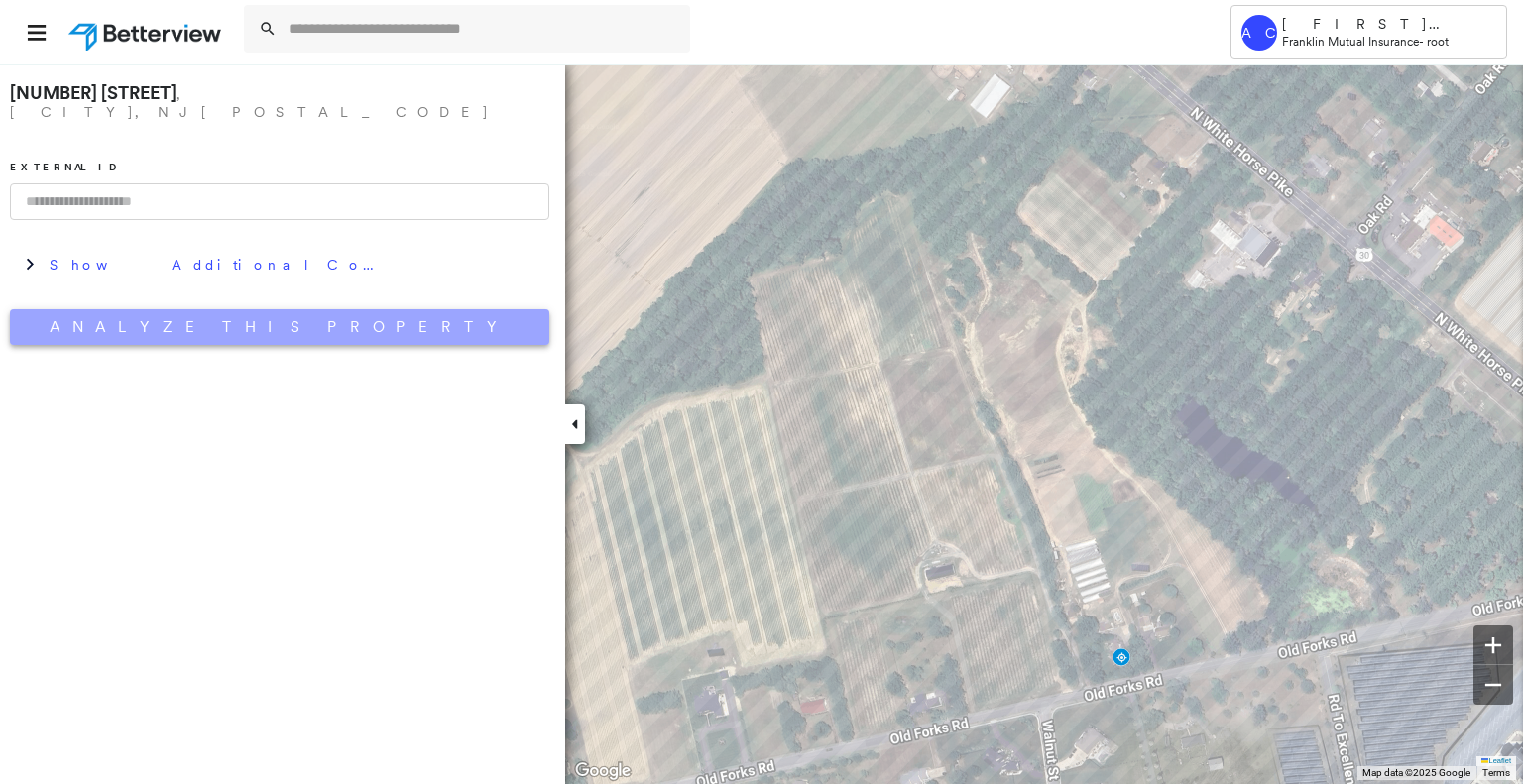click on "Analyze This Property" at bounding box center (280, 327) 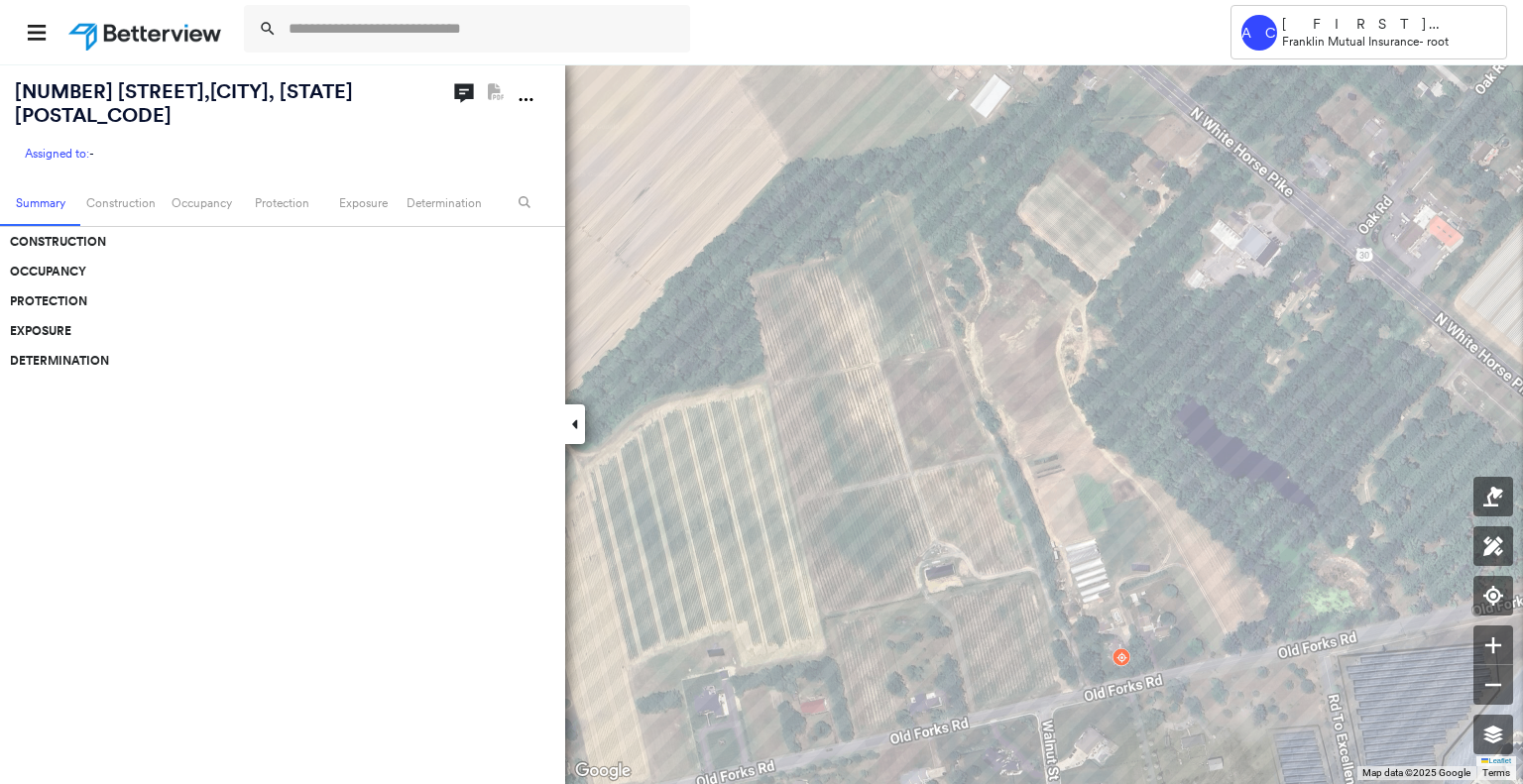 click on "Exposure" at bounding box center (275, 331) 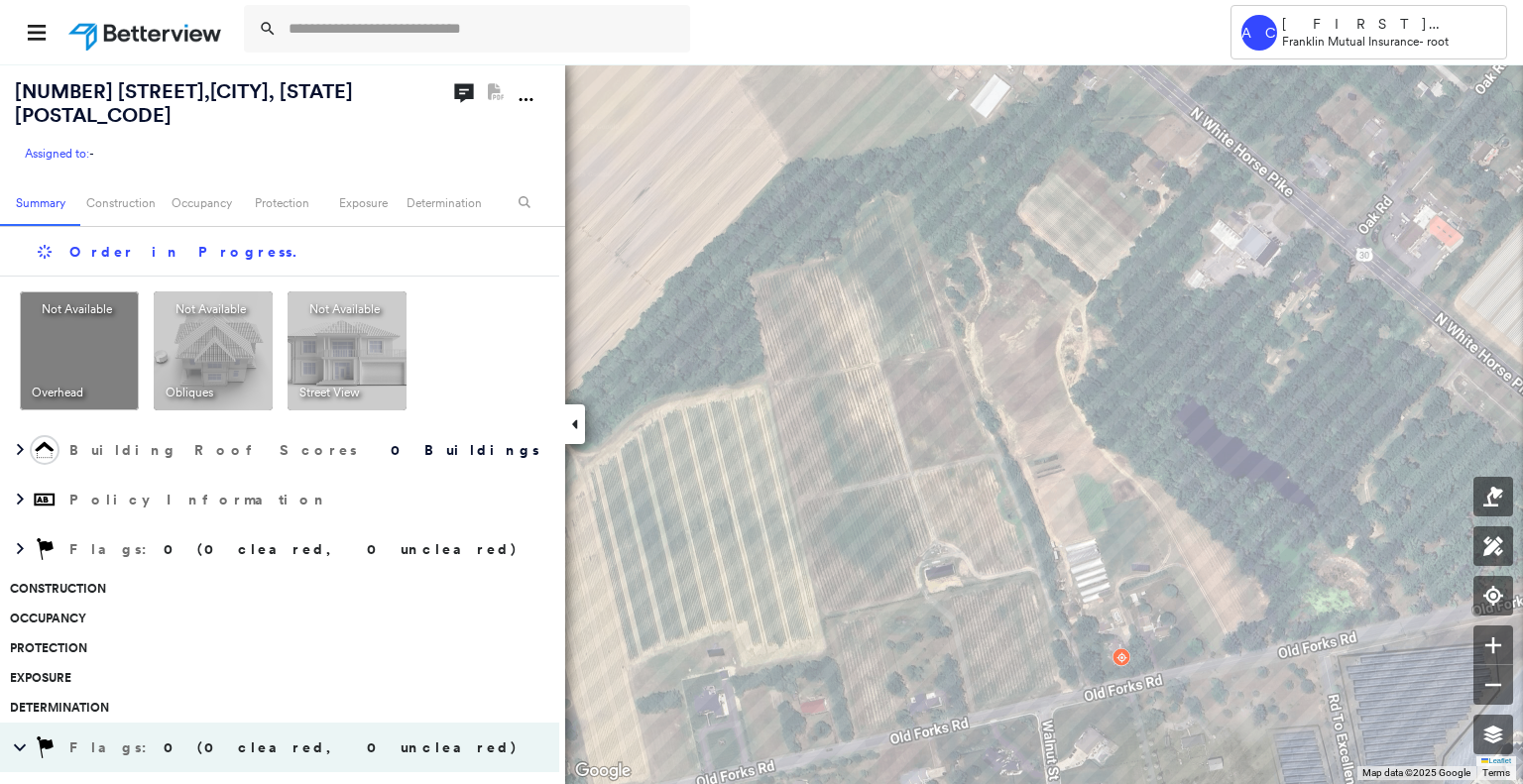 click at bounding box center (347, 351) 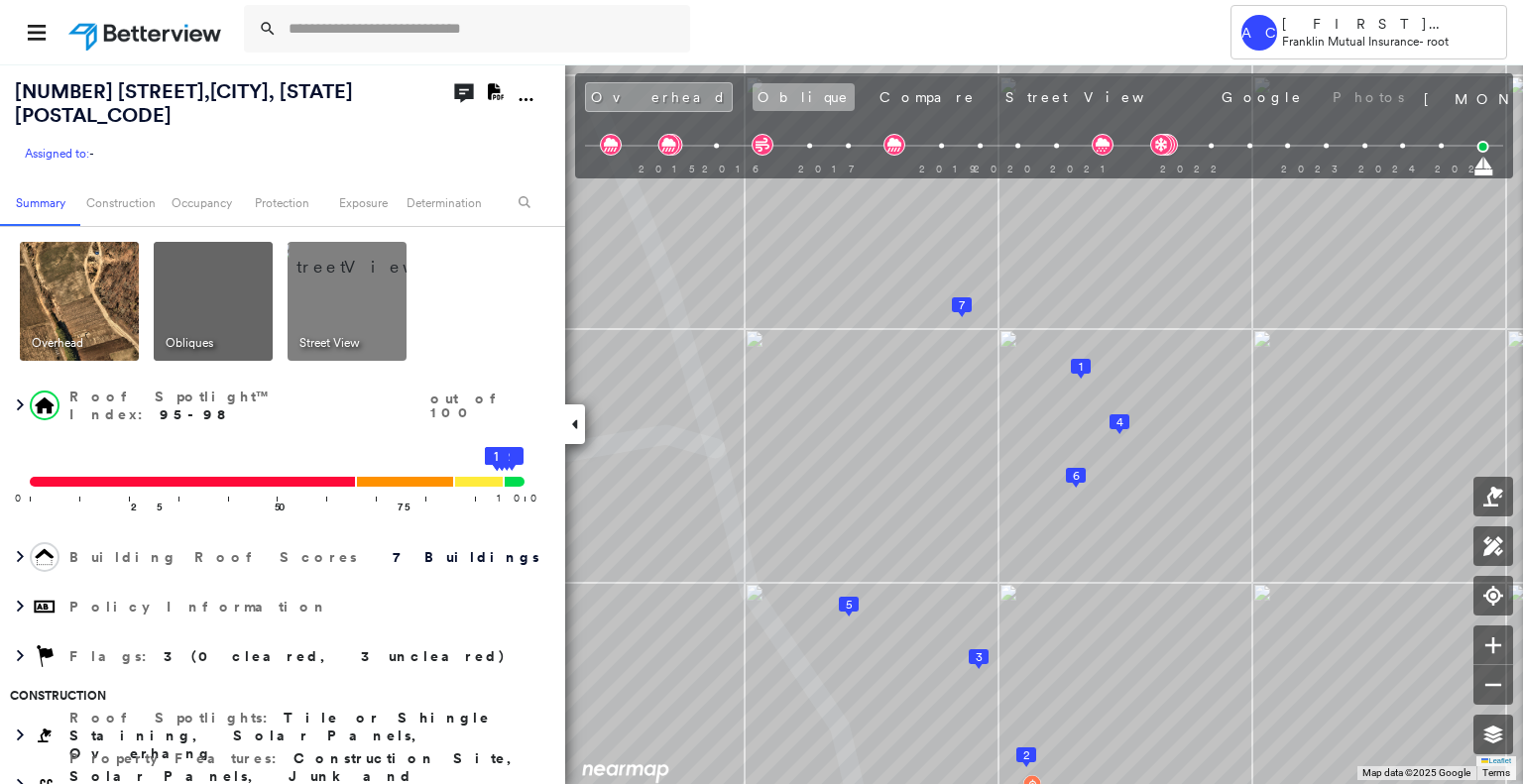 click on "Oblique" at bounding box center [803, 97] 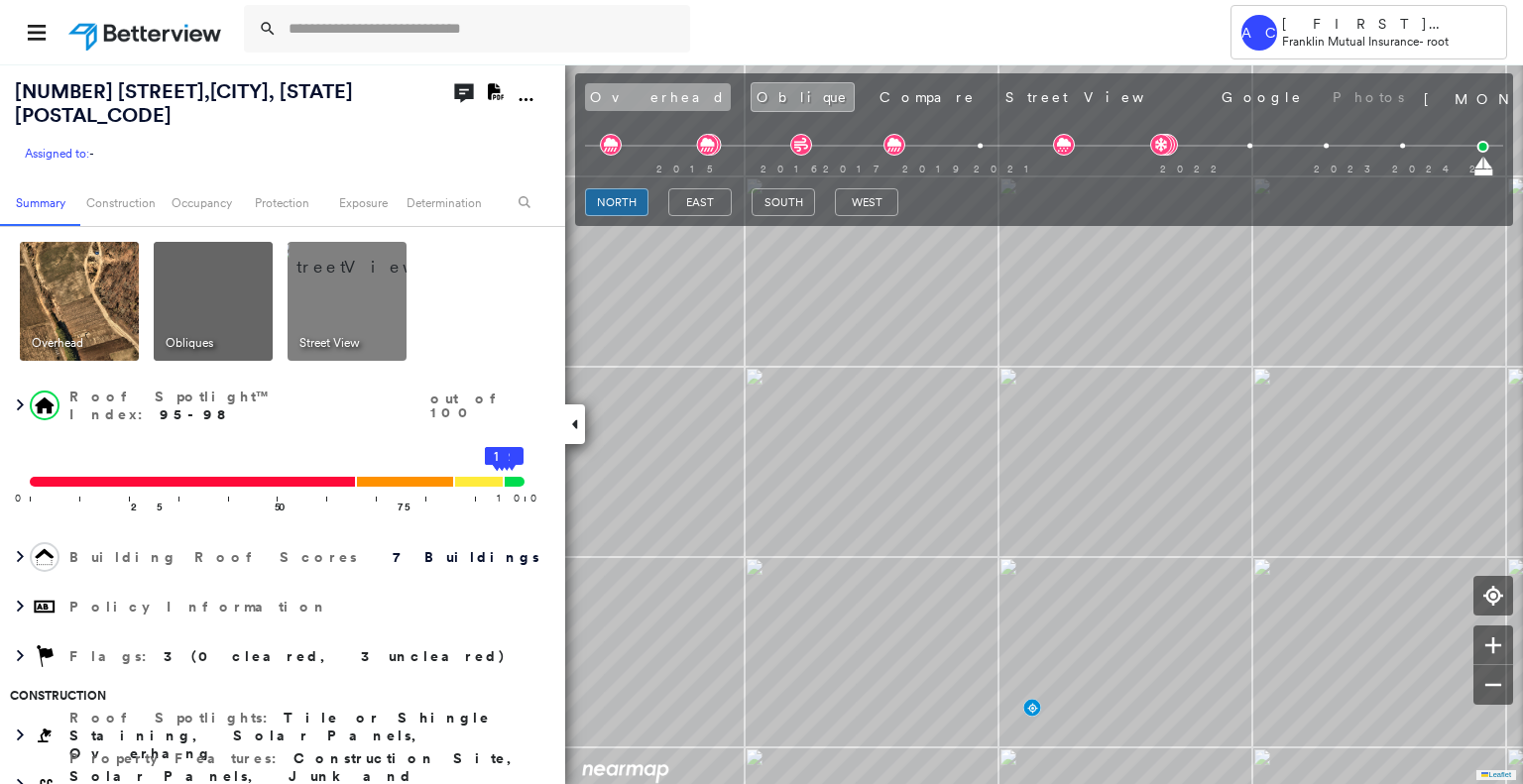 click on "Overhead" at bounding box center [657, 97] 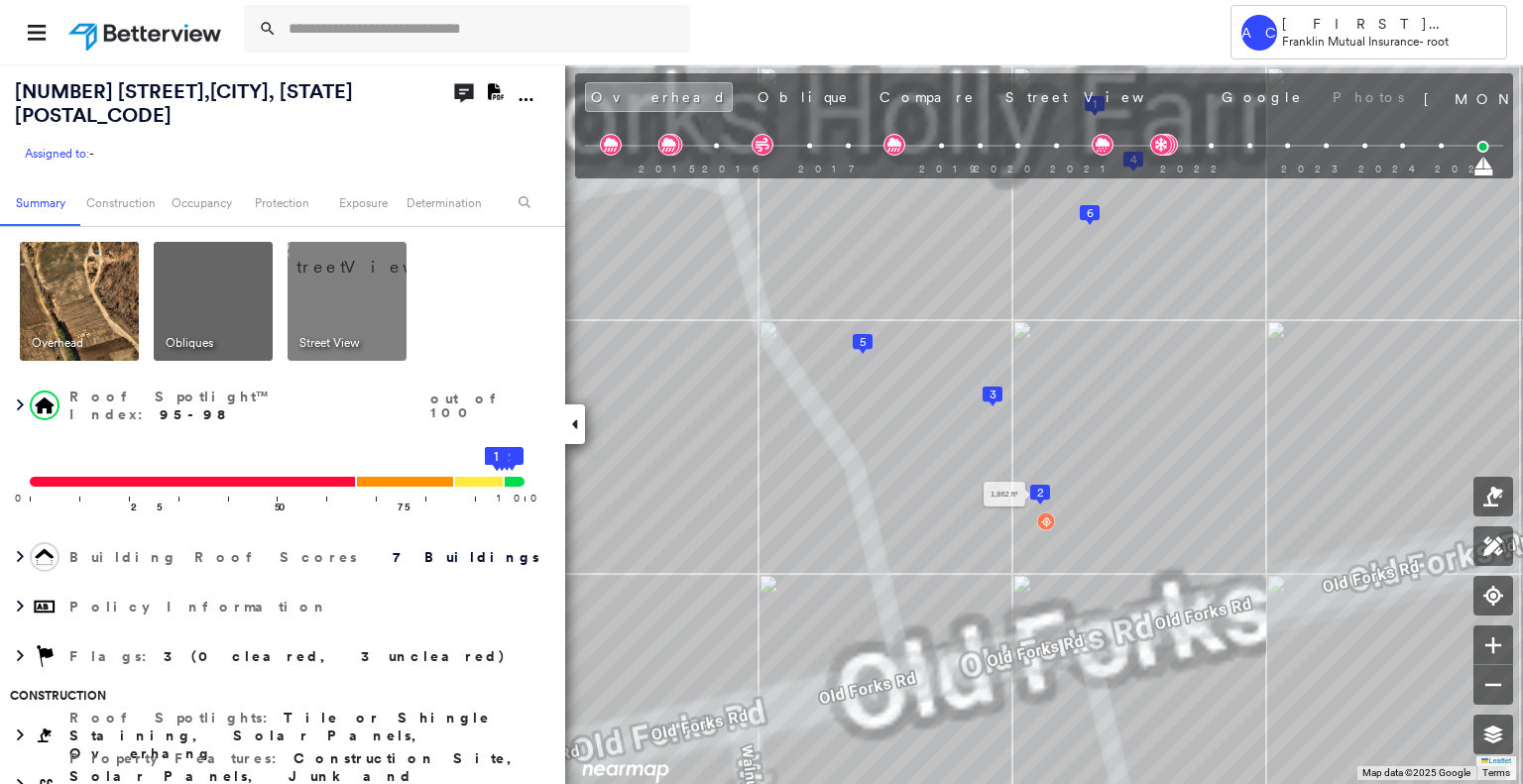 click on "2" at bounding box center [1040, 493] 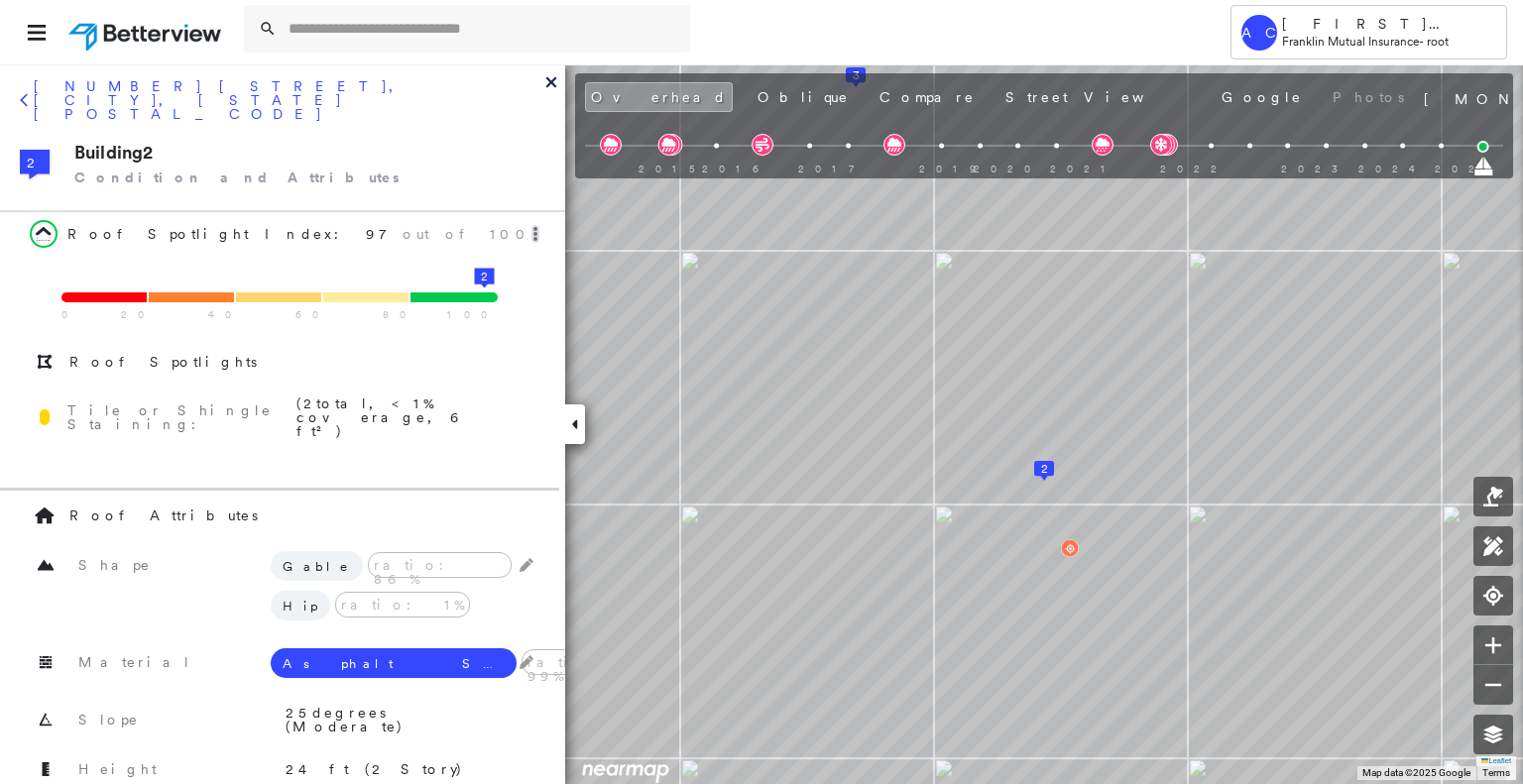 click 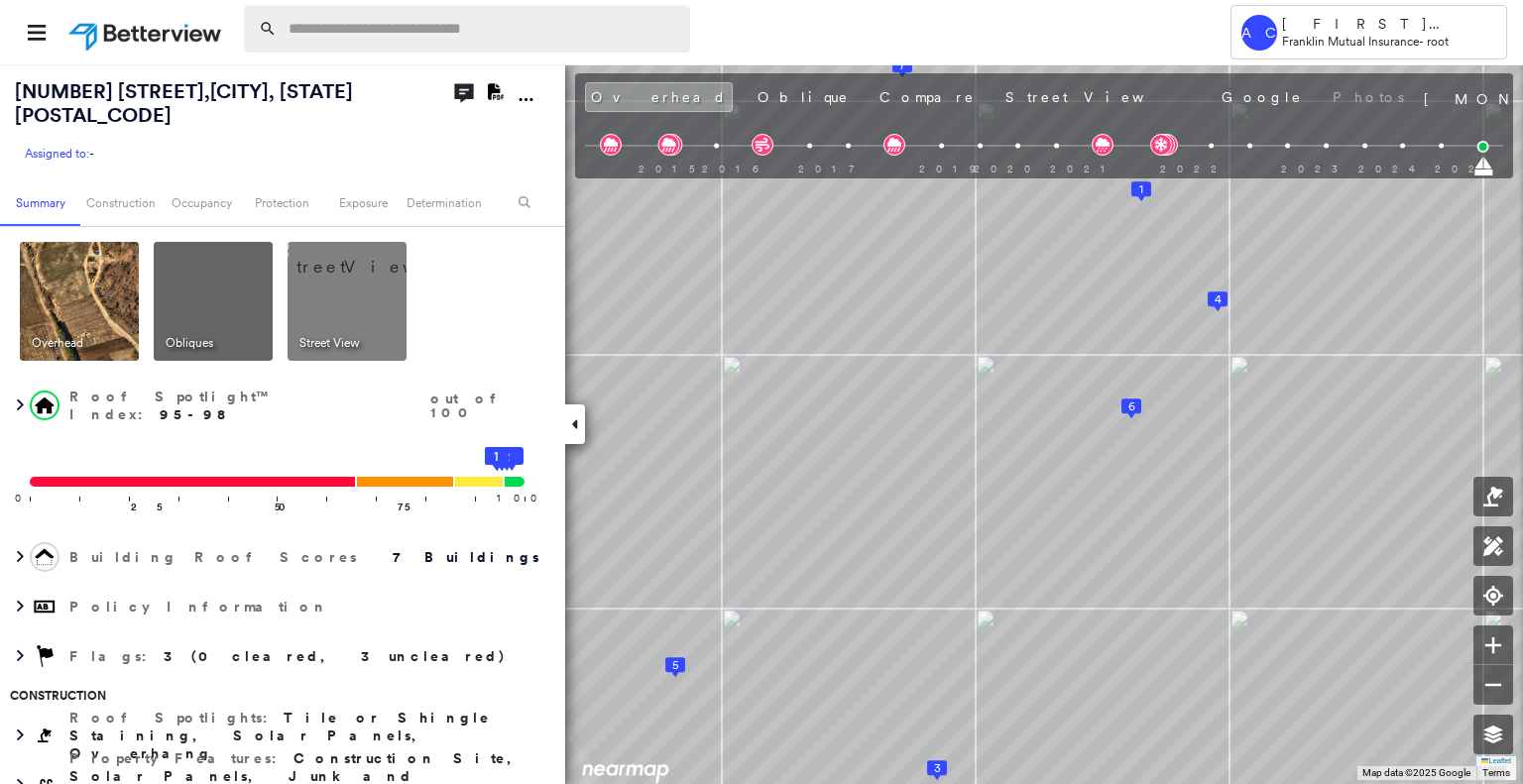 click at bounding box center [483, 29] 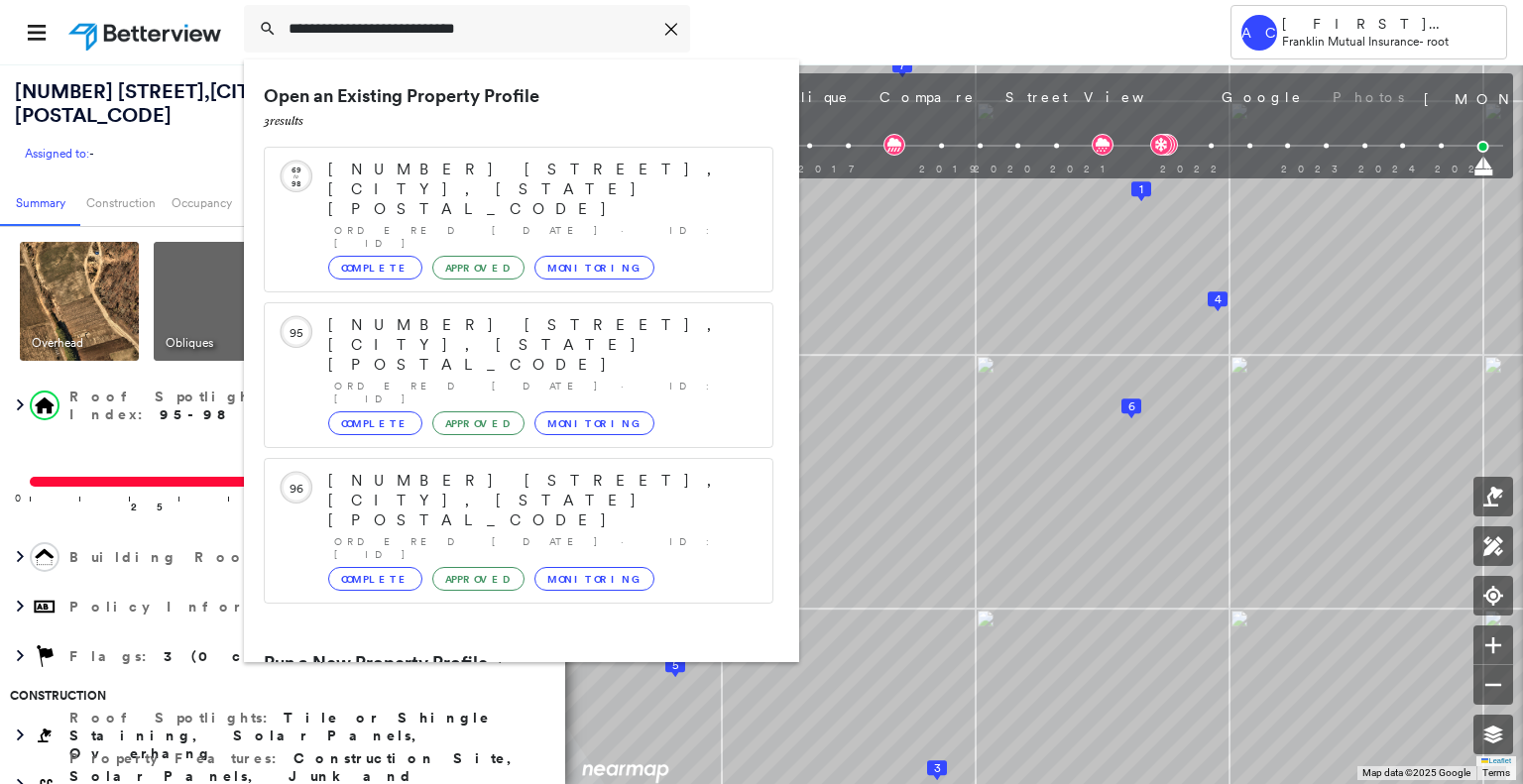 type on "**********" 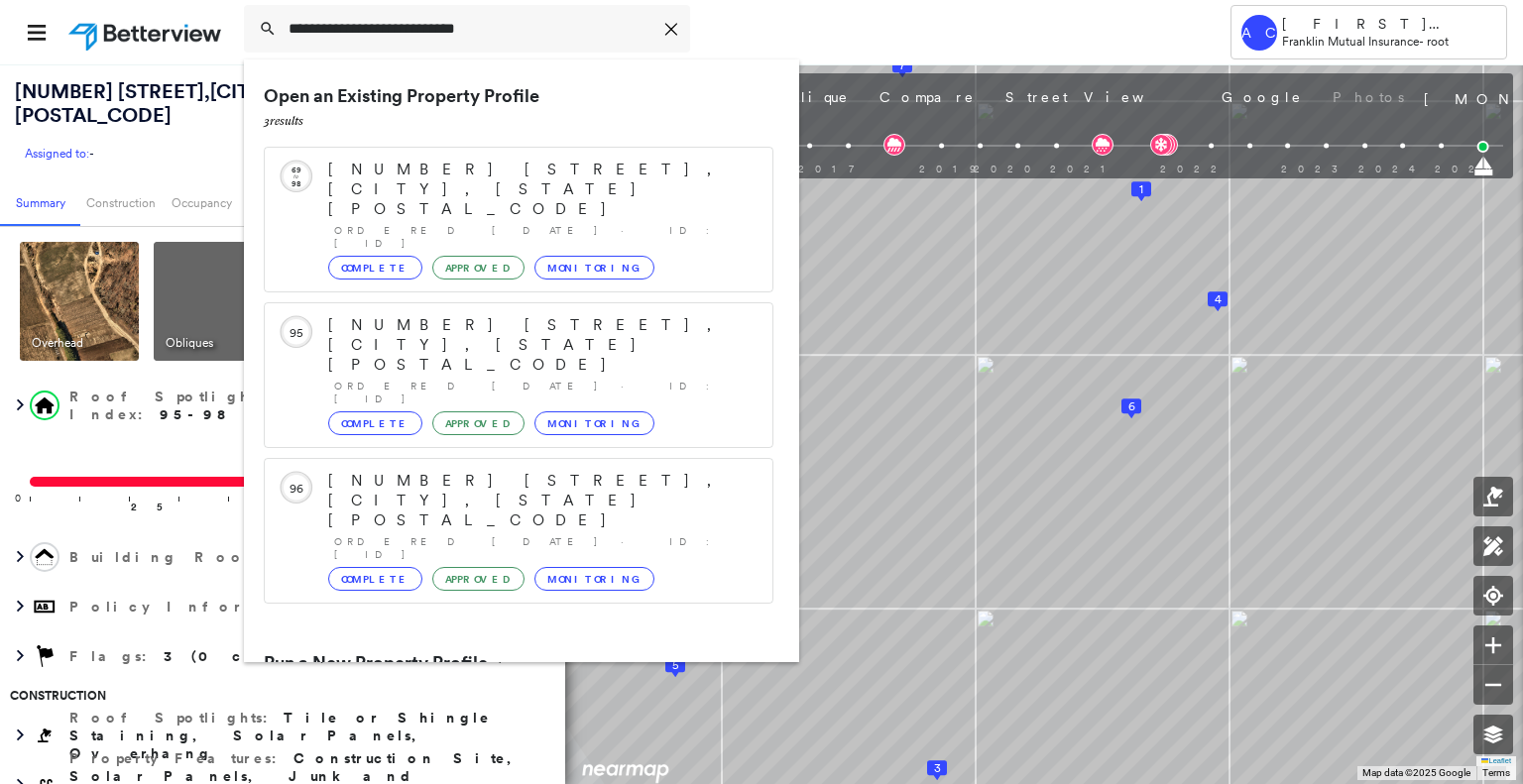 click on "[NUMBER] [STREET], [CITY], [STATE] [POSTAL_CODE]" at bounding box center (497, 738) 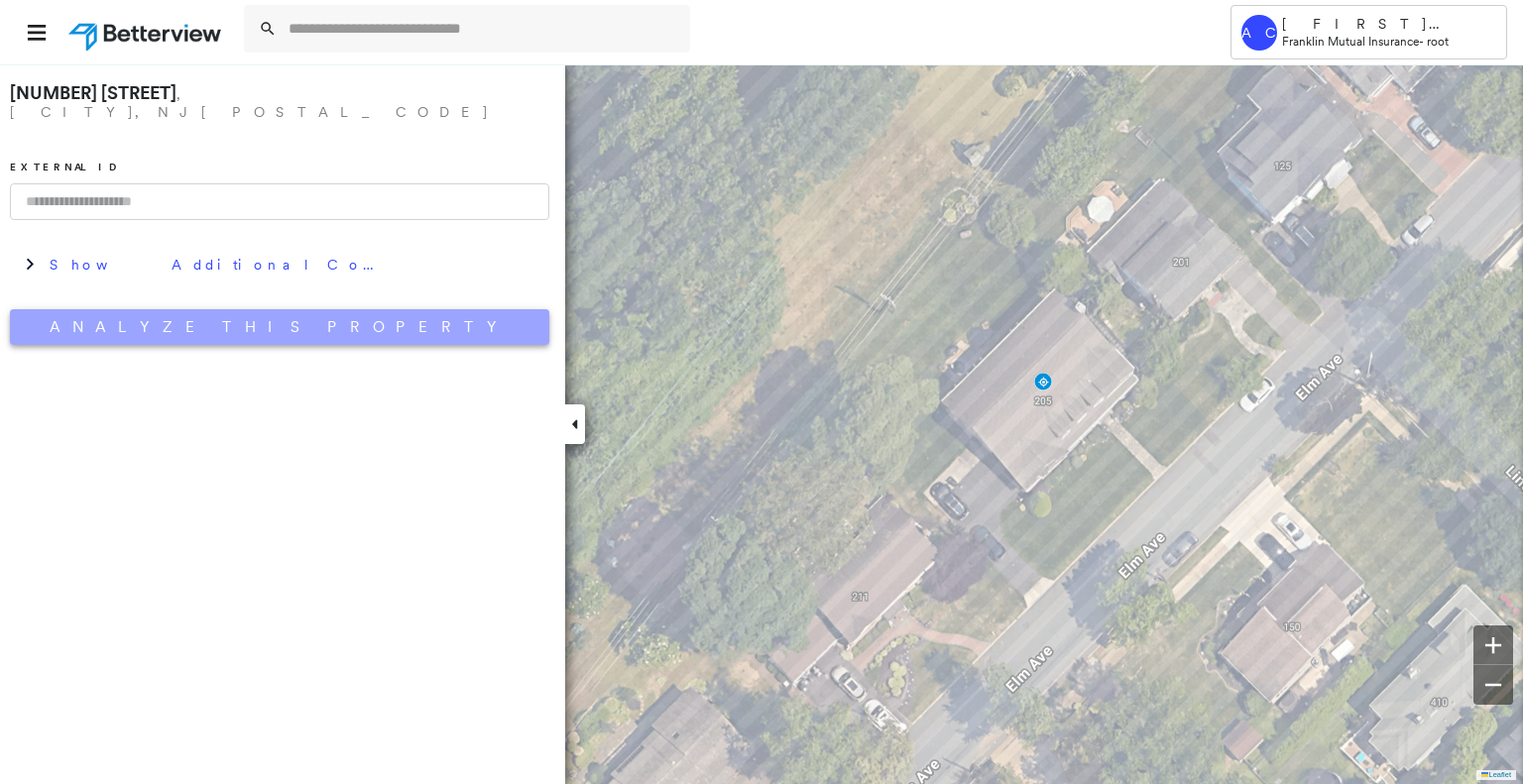click on "Analyze This Property" at bounding box center [280, 327] 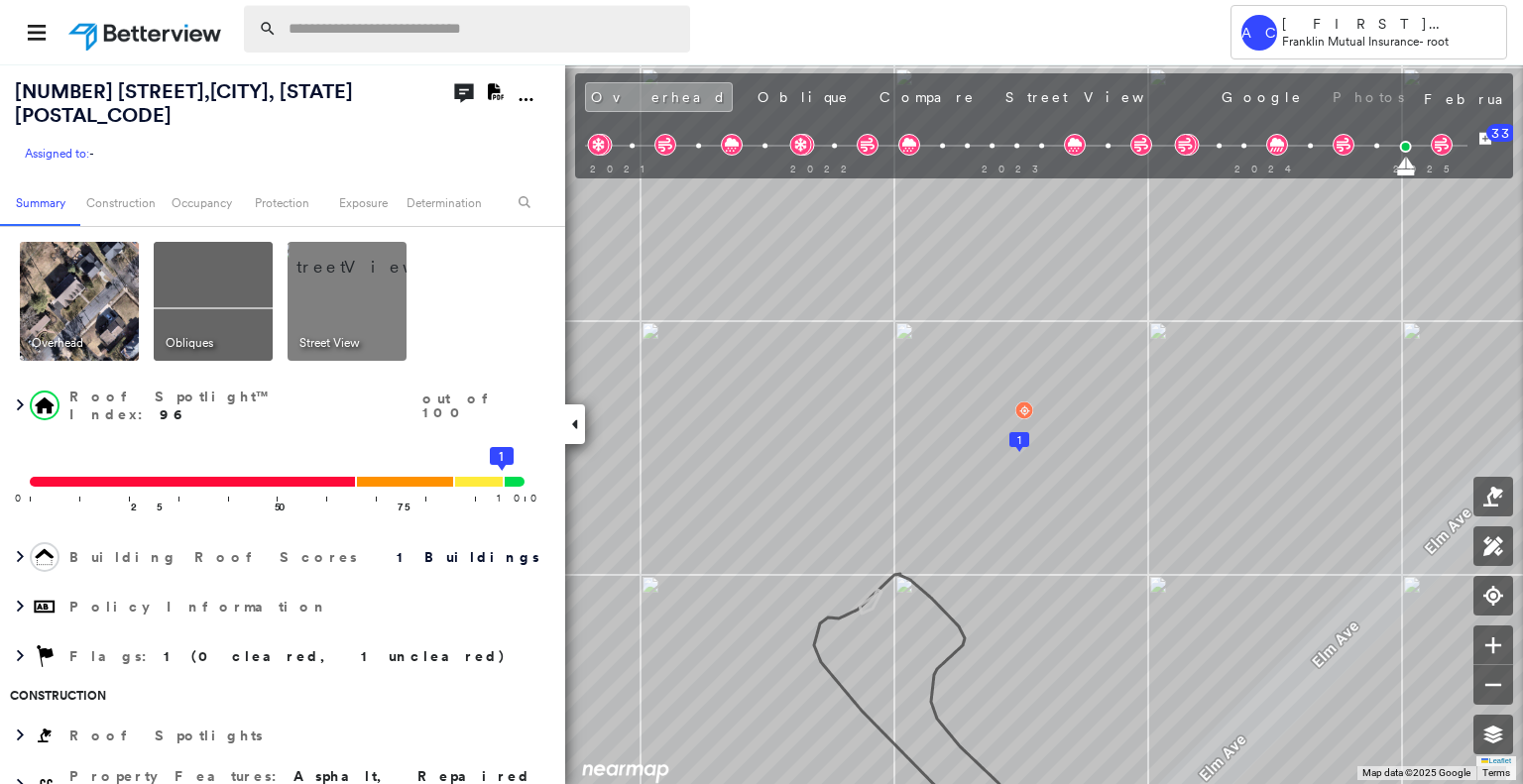 click at bounding box center (483, 29) 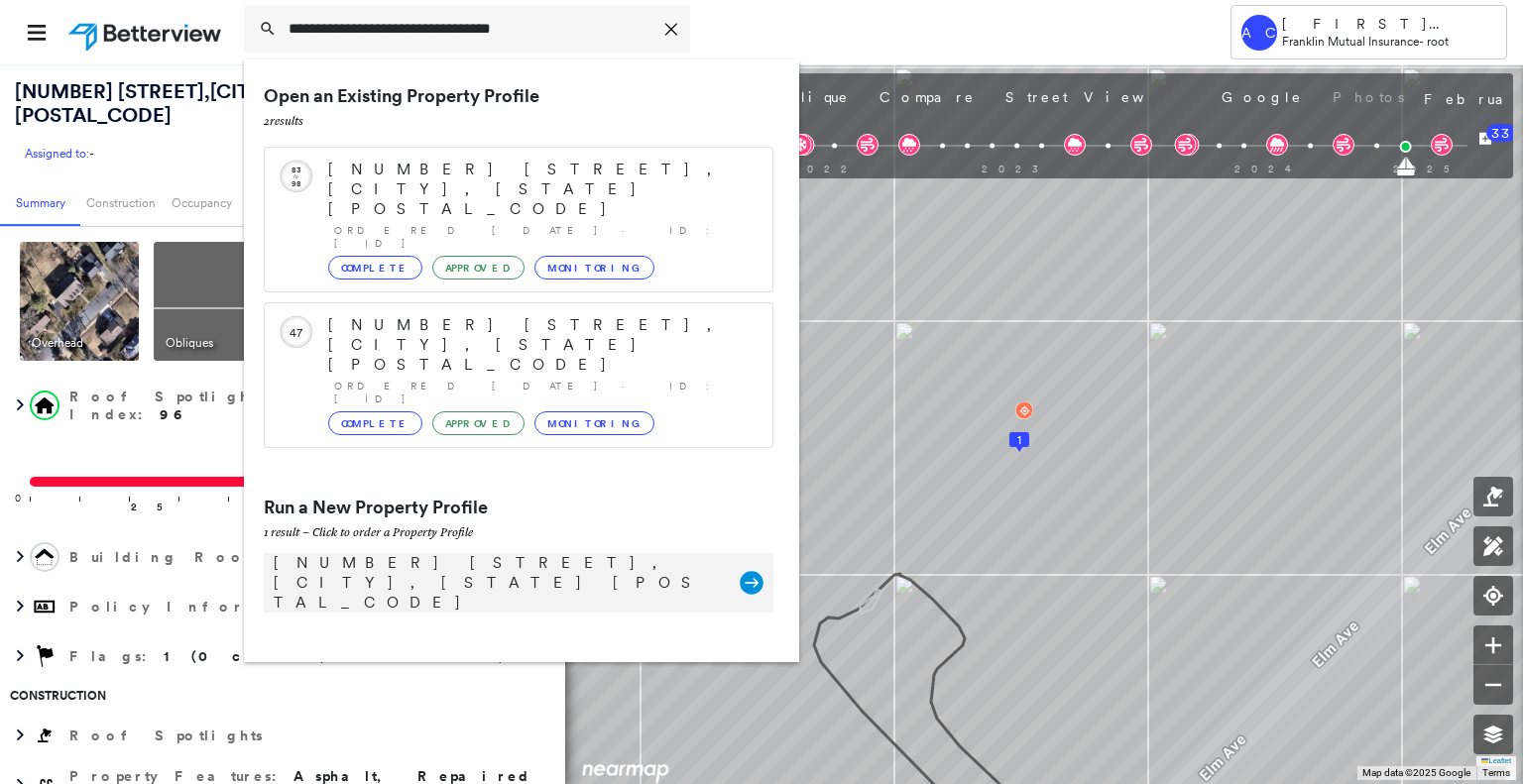 type on "**********" 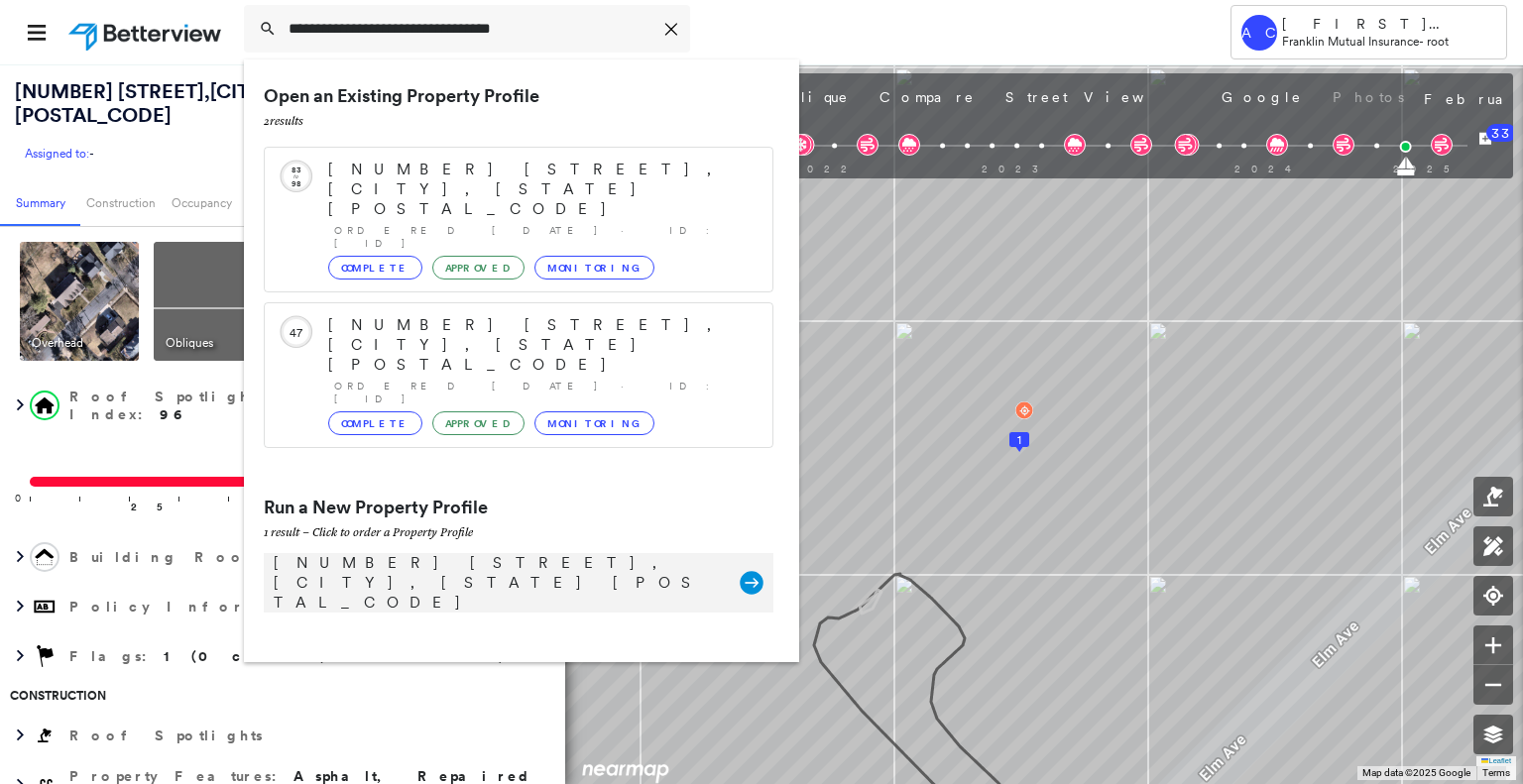 click on "[NUMBER] [STREET], [CITY], [STATE] [POSTAL_CODE]" at bounding box center [497, 583] 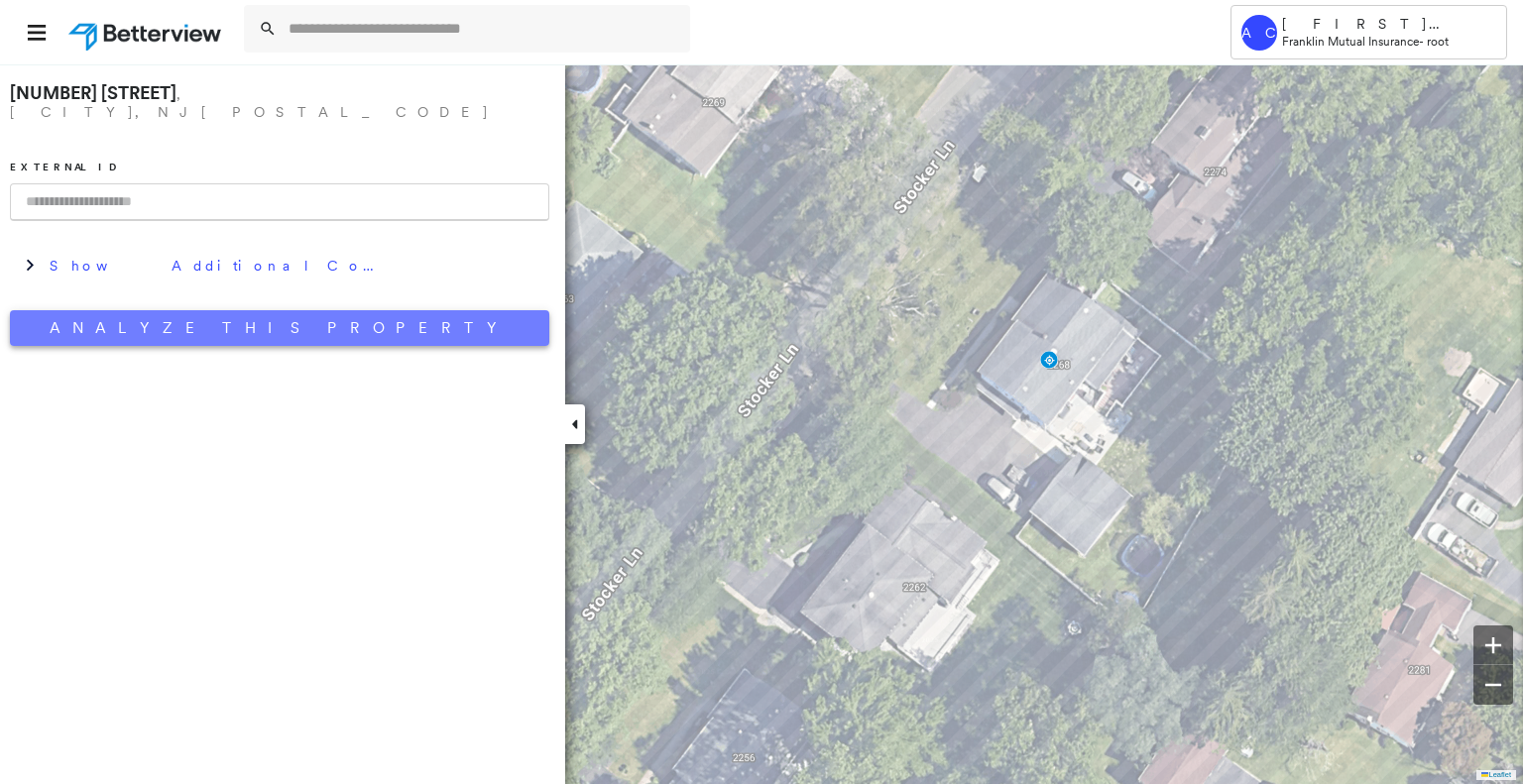 click on "Analyze This Property" at bounding box center (280, 328) 